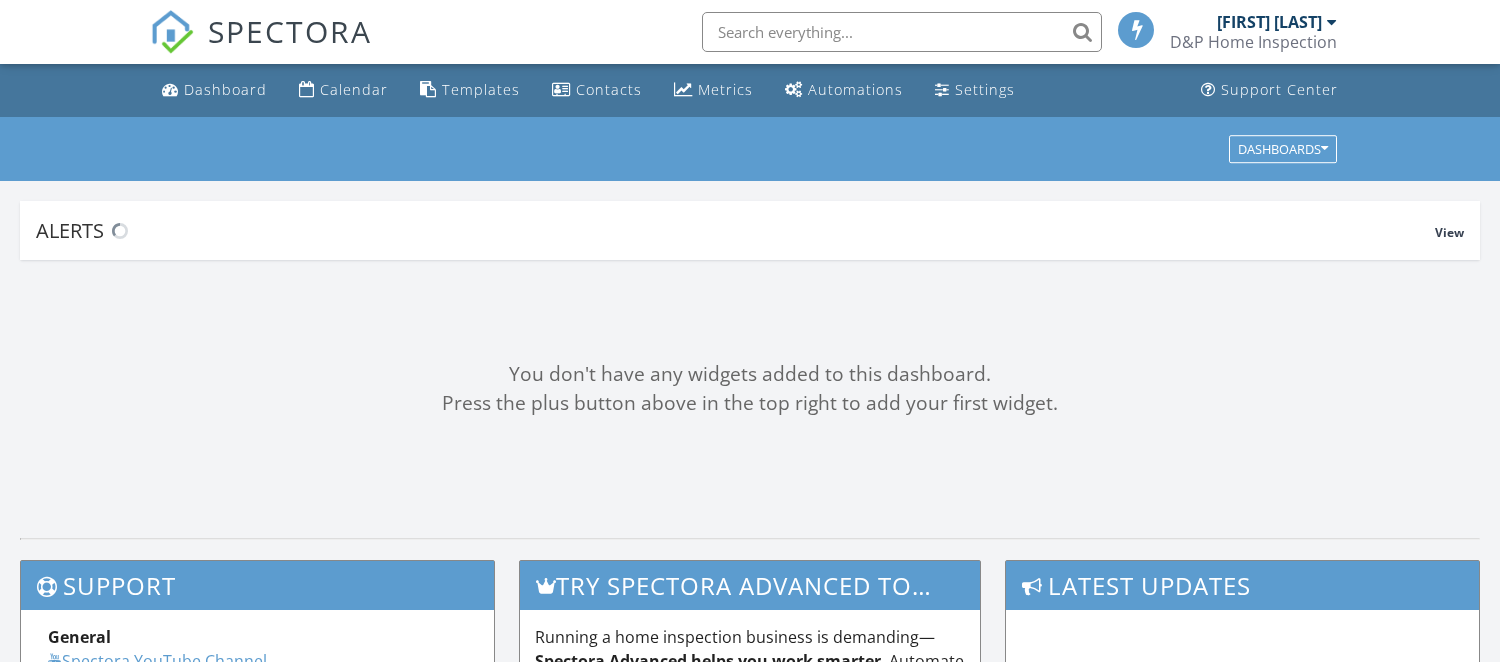 scroll, scrollTop: 0, scrollLeft: 0, axis: both 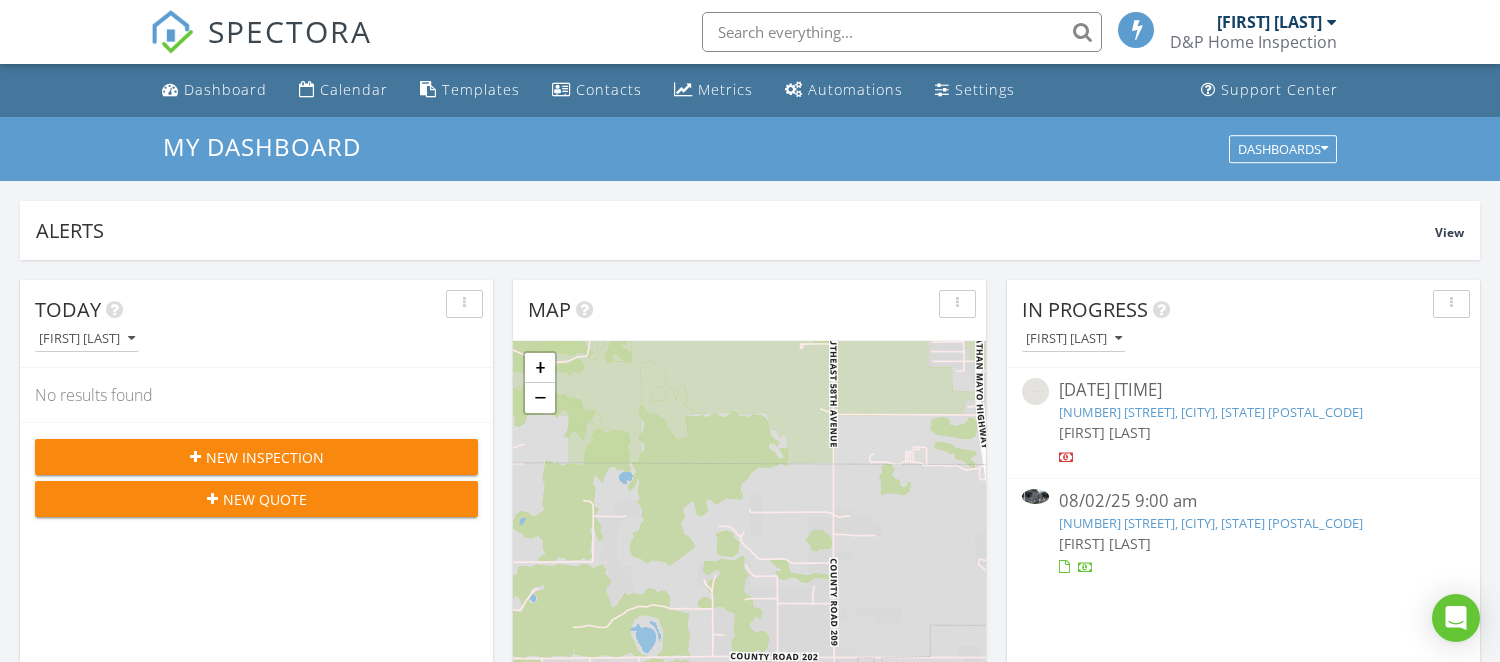 click on "[NUMBER] [STREET], [CITY], [STATE] [POSTAL_CODE]" at bounding box center (1211, 523) 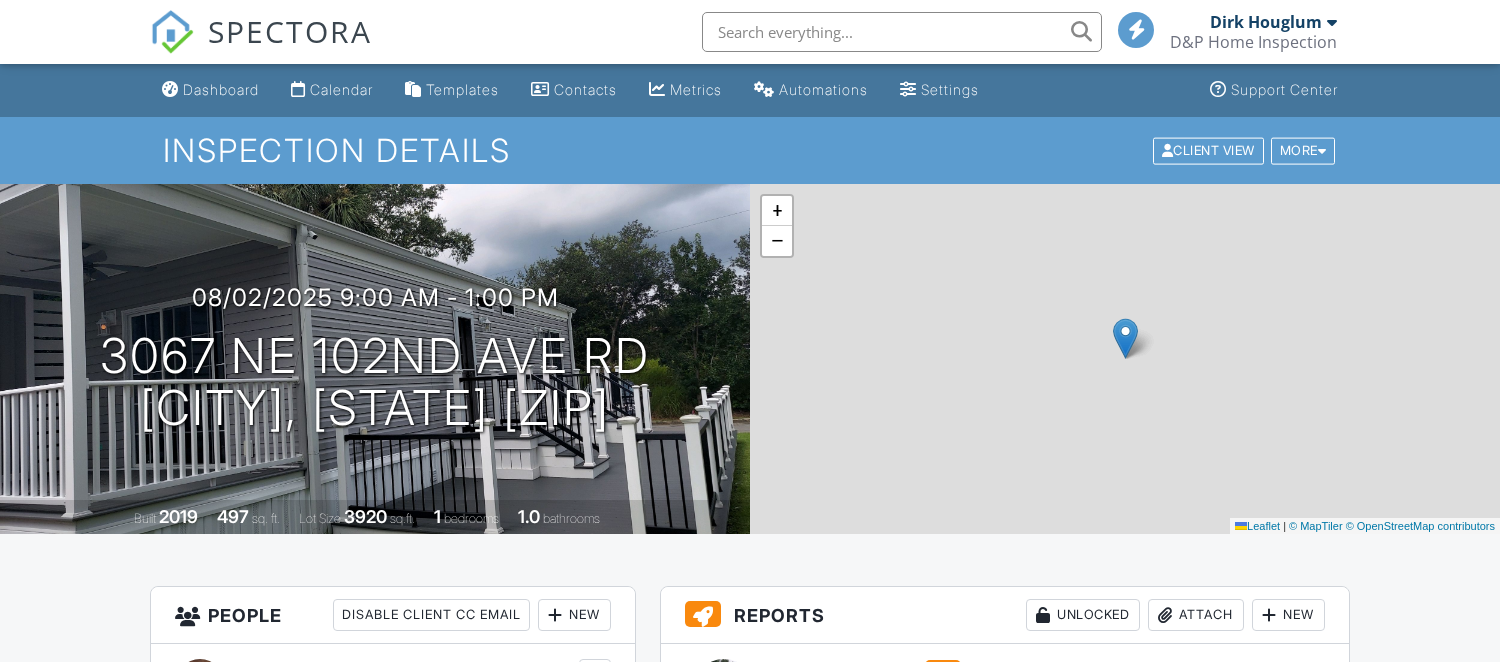 scroll, scrollTop: 0, scrollLeft: 0, axis: both 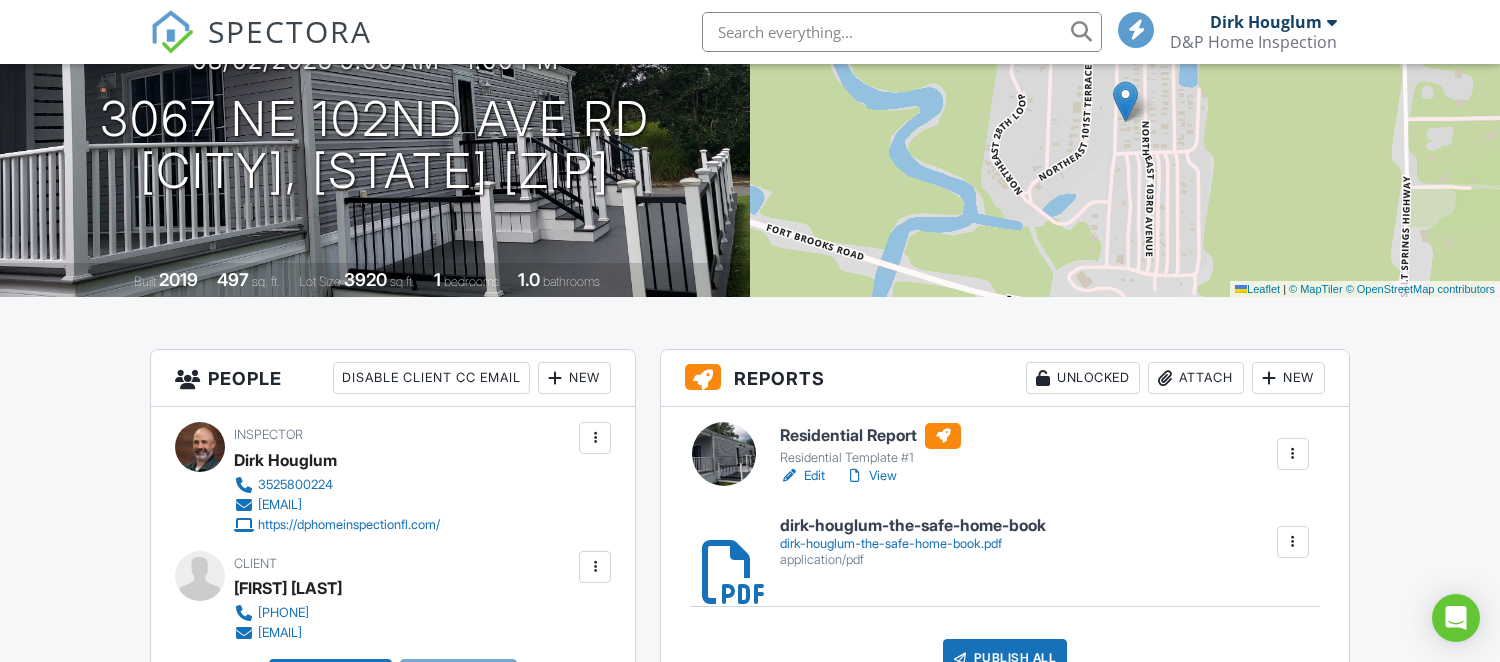click on "New" at bounding box center [1288, 378] 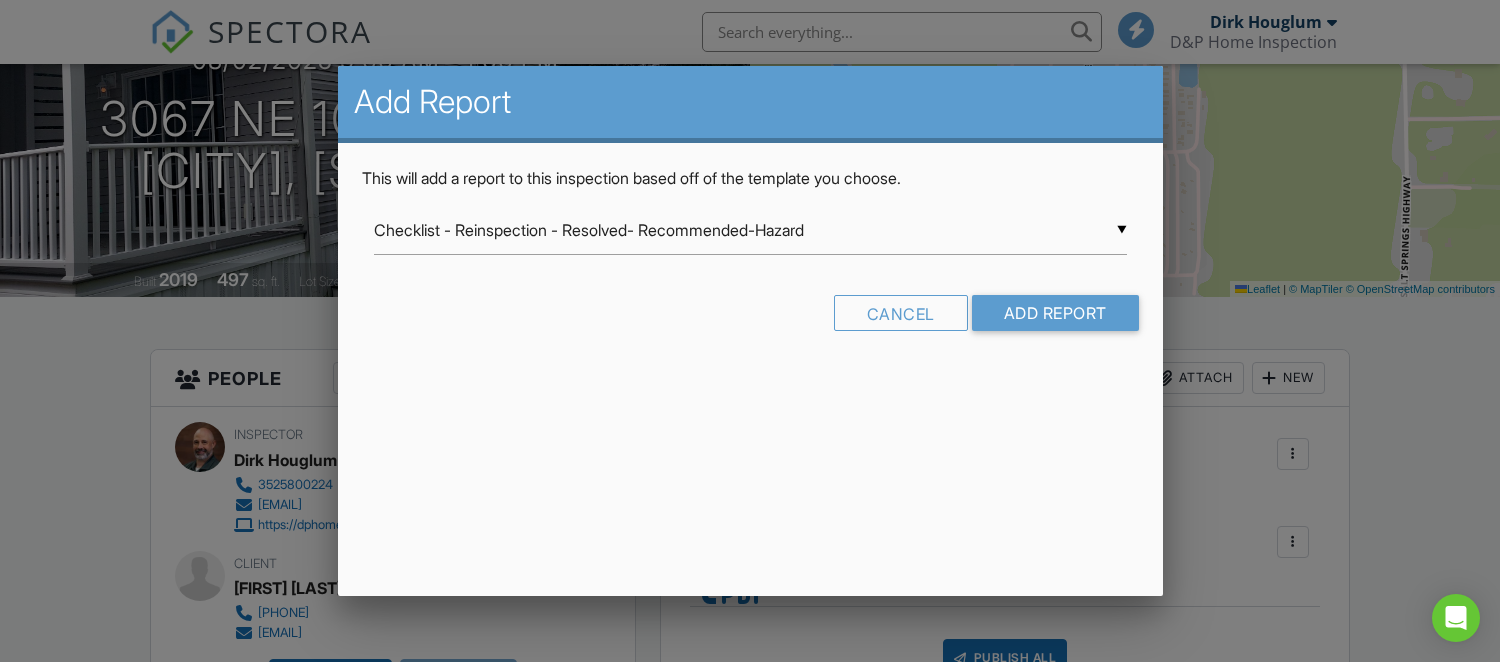 click on "▼ Checklist - Reinspection - Resolved- Recommended-Hazard Checklist - Reinspection - Resolved- Recommended-Hazard  Commercial Template InterNACHI  FABI Standards of Practice Framing Template   Home Watch  Residential Template #1 Room-by-Room Residential Template Swimming Pool and Spa Template ADA Checklist  Fireplace/Chimney Inspection Florida 4-Point Inspection Form (2025) Florida Citizens 4-Point Inspection Form Florida Citizens Roof Inspection Form Florida Uniform Mitigation Verification Inspection Form  Foundation / Crawlspace  Garage/Carport  Imported from XLS - 06/04/2025 Irrigation #1  Manufacture Home  Pluming Inspection  Pre-Drywall Template  Pre-Drywall Template  from Peace of Mind Home Inspections Inc. The Building Template Zip Exterior System Template  Checklist - Reinspection - Resolved- Recommended-Hazard
Commercial Template InterNACHI
FABI Standards of Practice
Framing Template
Home Watch
Residential Template #1
Room-by-Room Residential Template
ADA Checklist" at bounding box center (750, 230) 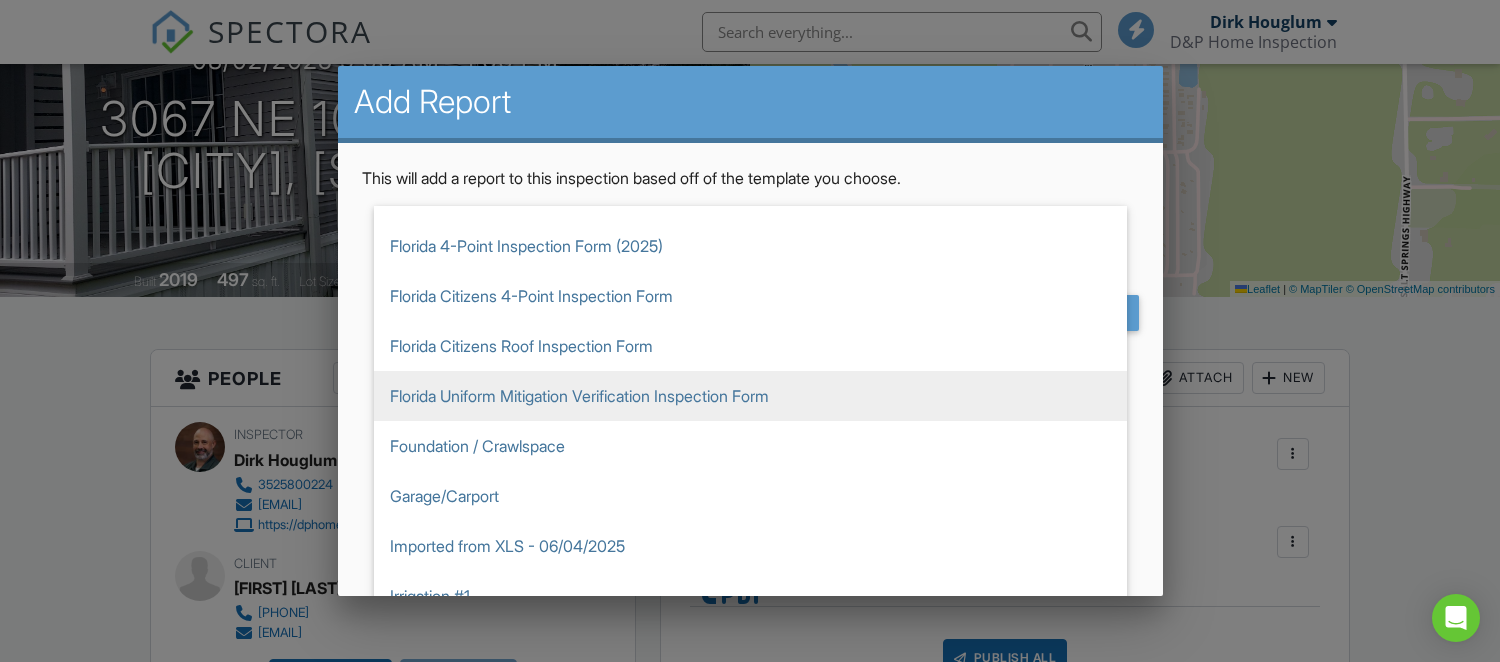 scroll, scrollTop: 585, scrollLeft: 0, axis: vertical 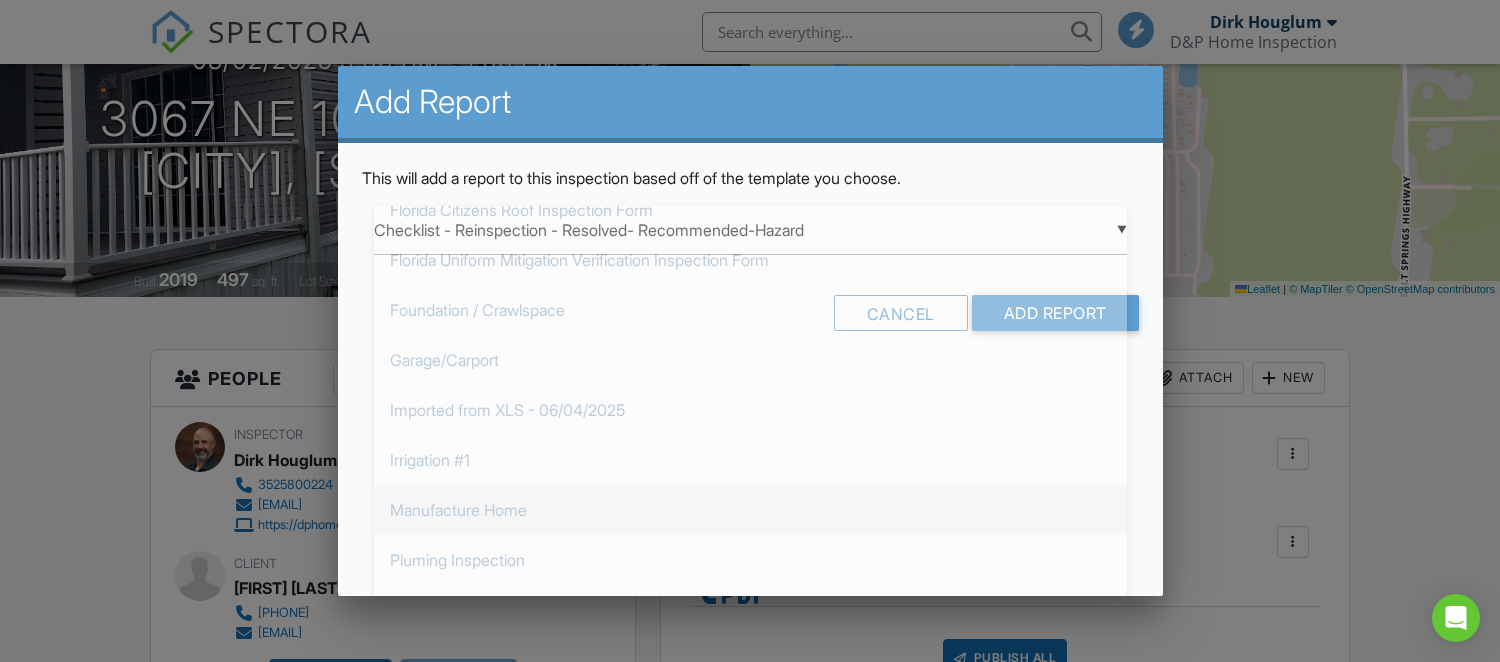 click on "Manufacture Home" at bounding box center (750, 510) 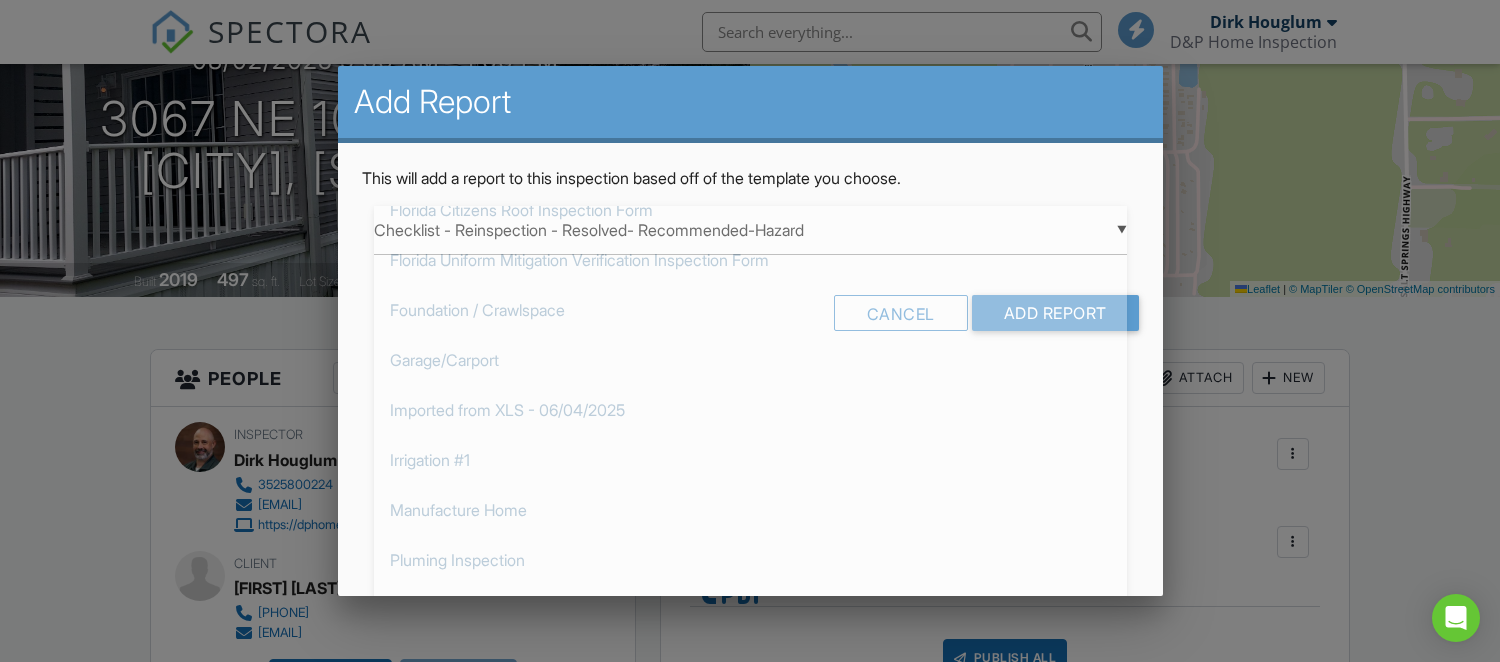 type on "Manufacture Home" 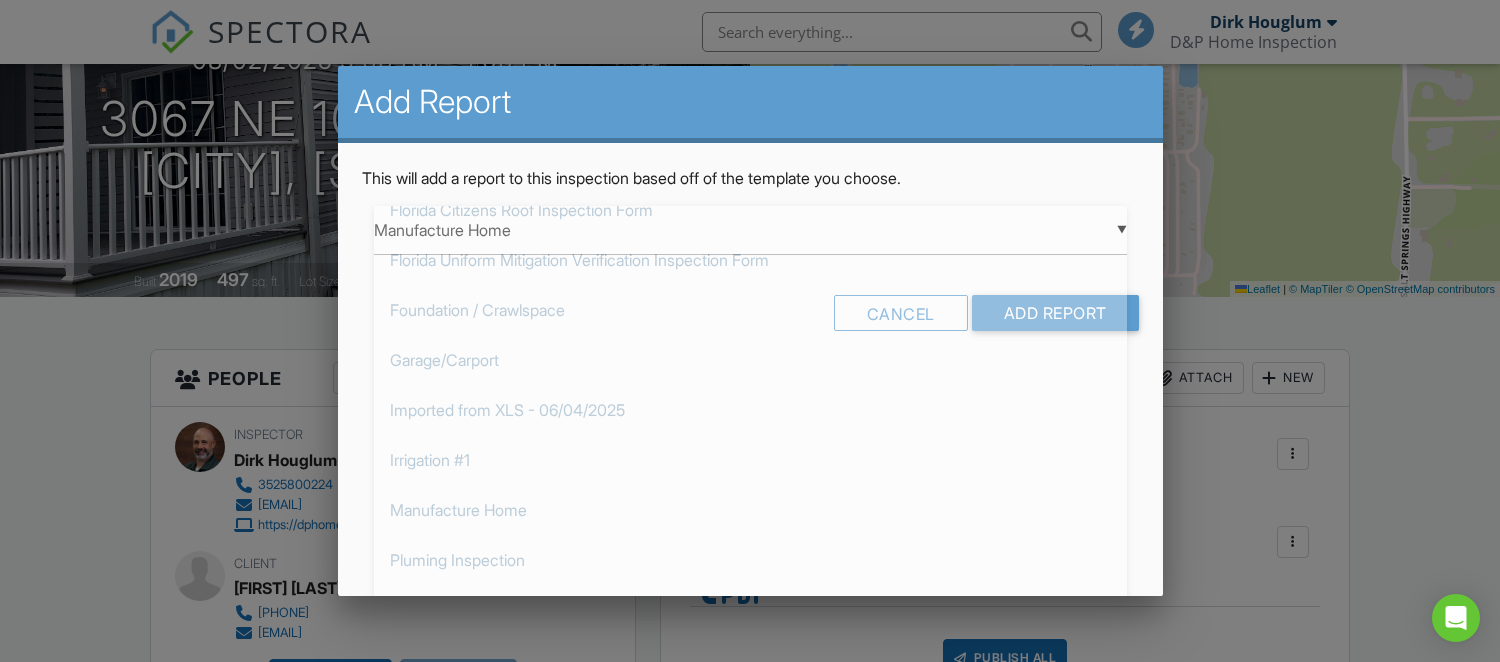 scroll, scrollTop: 742, scrollLeft: 0, axis: vertical 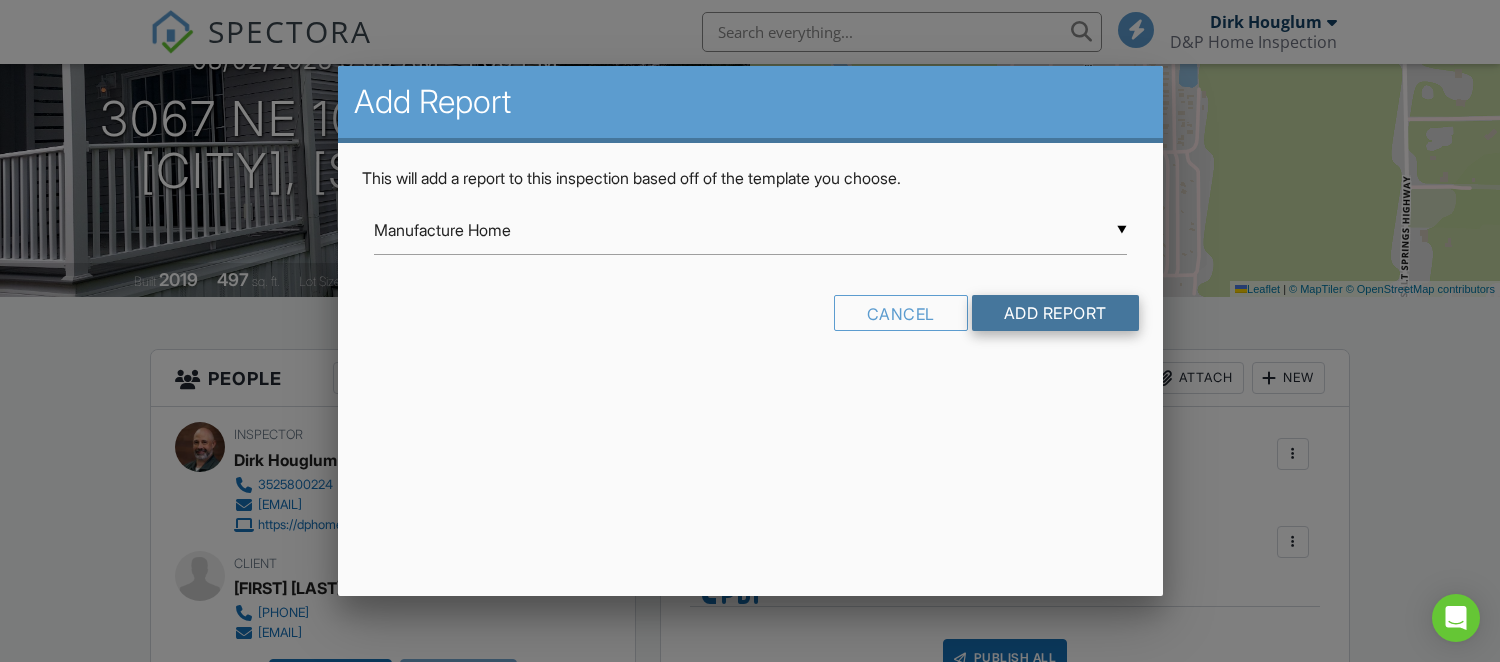 click on "Add Report" at bounding box center [1055, 313] 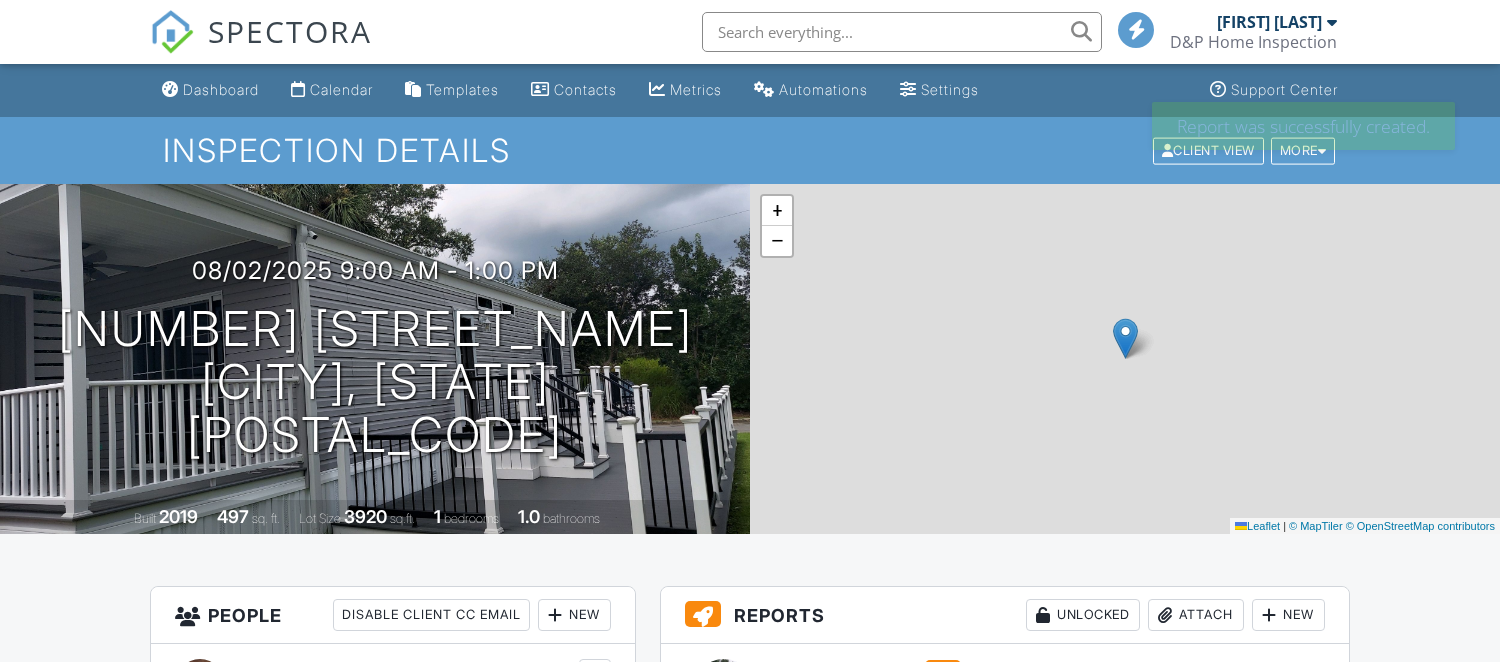 scroll, scrollTop: 0, scrollLeft: 0, axis: both 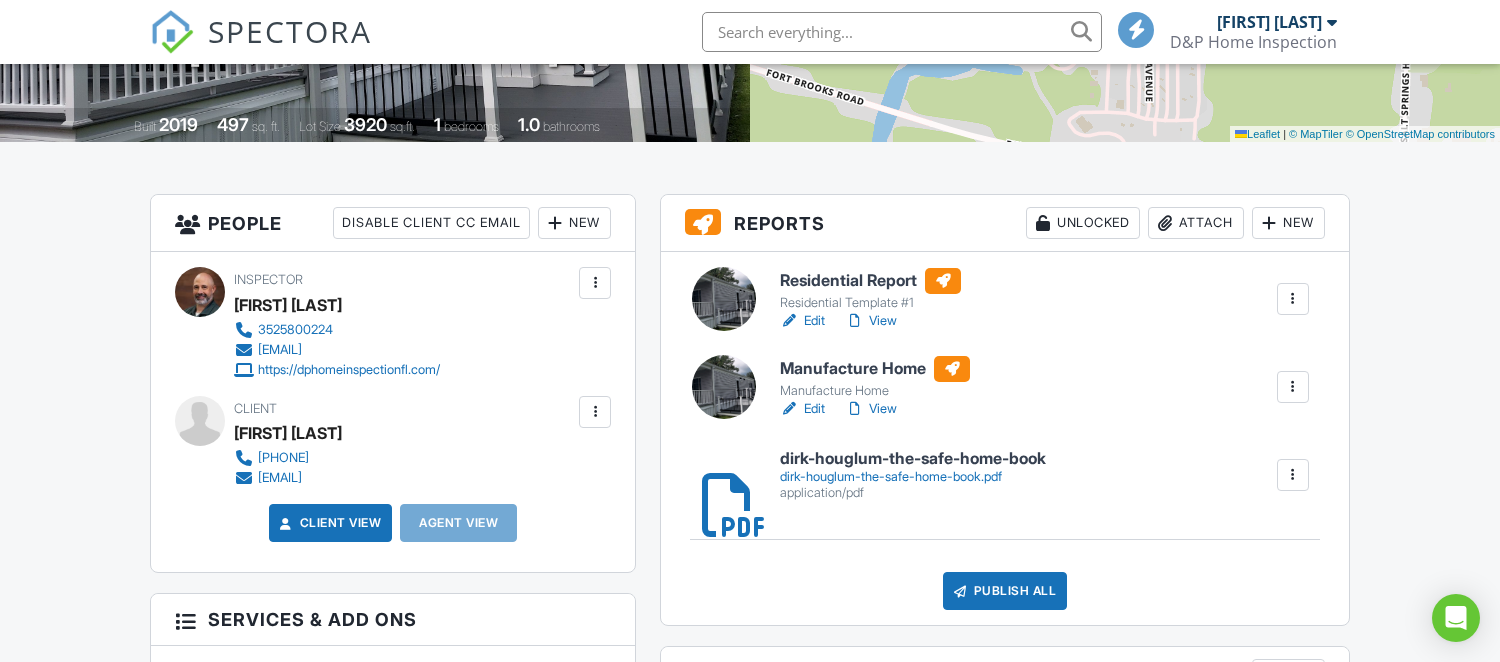 click on "New" at bounding box center [1288, 223] 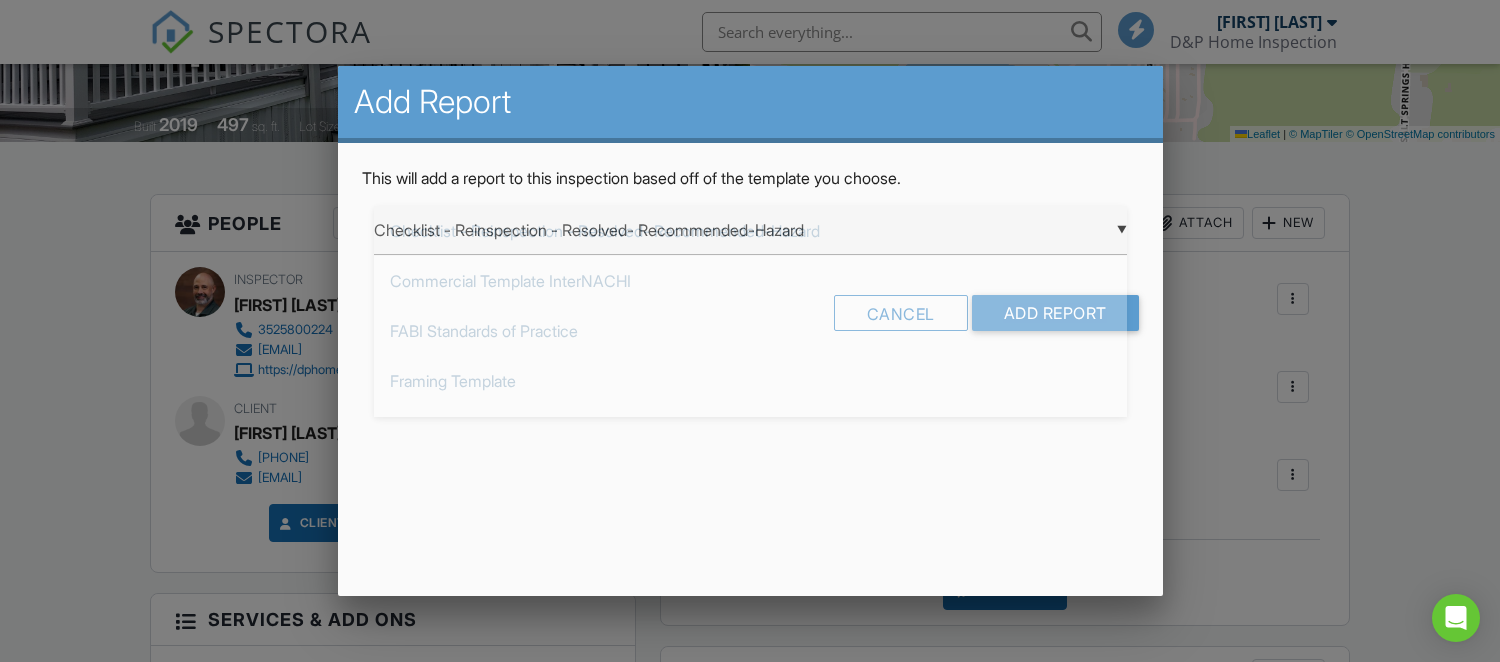 click on "▼ Checklist - Reinspection - Resolved- Recommended-Hazard Checklist - Reinspection - Resolved- Recommended-Hazard  Commercial Template InterNACHI  FABI Standards of Practice Framing Template   Home Watch  Residential Template #1 Room-by-Room Residential Template Swimming Pool and Spa Template ADA Checklist  Fireplace/Chimney Inspection Florida 4-Point Inspection Form (2025) Florida Citizens 4-Point Inspection Form Florida Citizens Roof Inspection Form Florida Uniform Mitigation Verification Inspection Form  Foundation / Crawlspace  Garage/Carport  Imported from XLS - 06/04/2025 Irrigation #1  Manufacture Home  Pluming Inspection  Pre-Drywall Template  Pre-Drywall Template  from Peace of Mind Home Inspections Inc. The Building Template Zip Exterior System Template  Checklist - Reinspection - Resolved- Recommended-Hazard
Commercial Template InterNACHI
FABI Standards of Practice
Framing Template
Home Watch
Residential Template #1
Room-by-Room Residential Template
ADA Checklist" at bounding box center (750, 230) 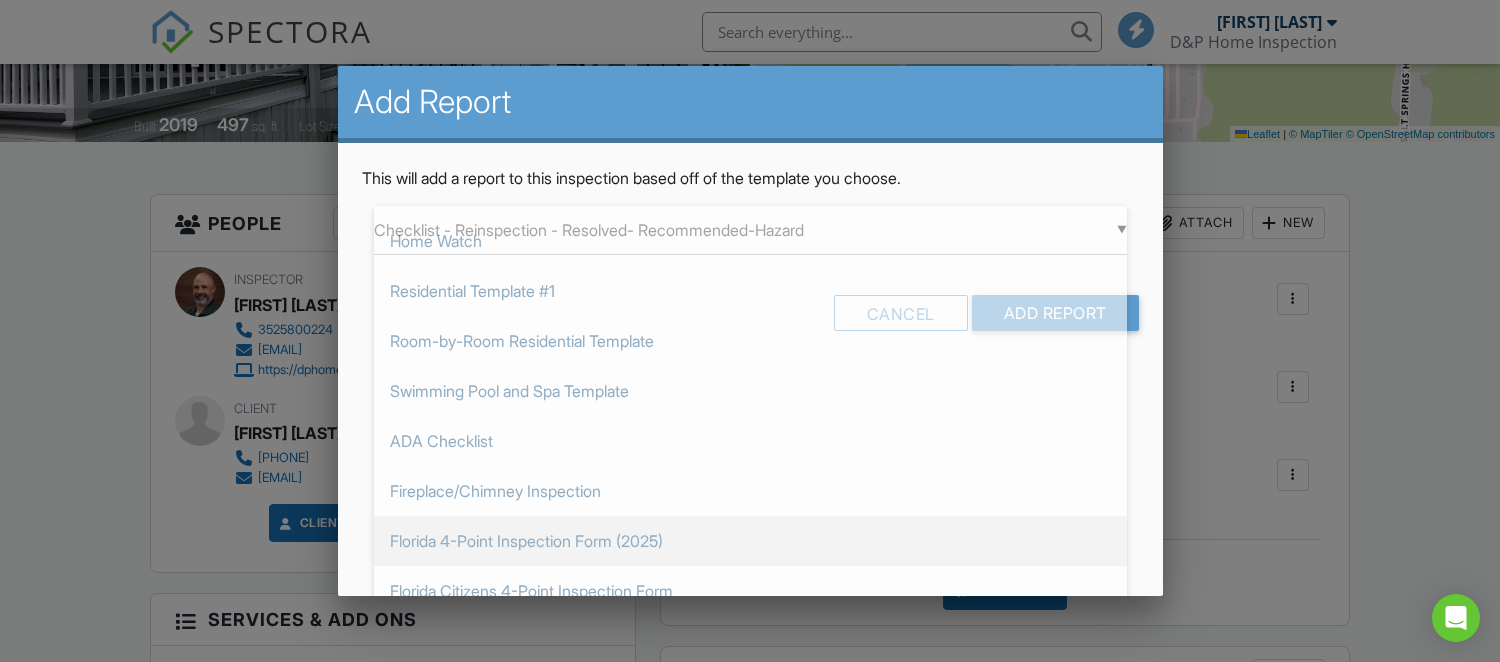click on "Florida 4-Point Inspection Form (2025)" at bounding box center (750, 541) 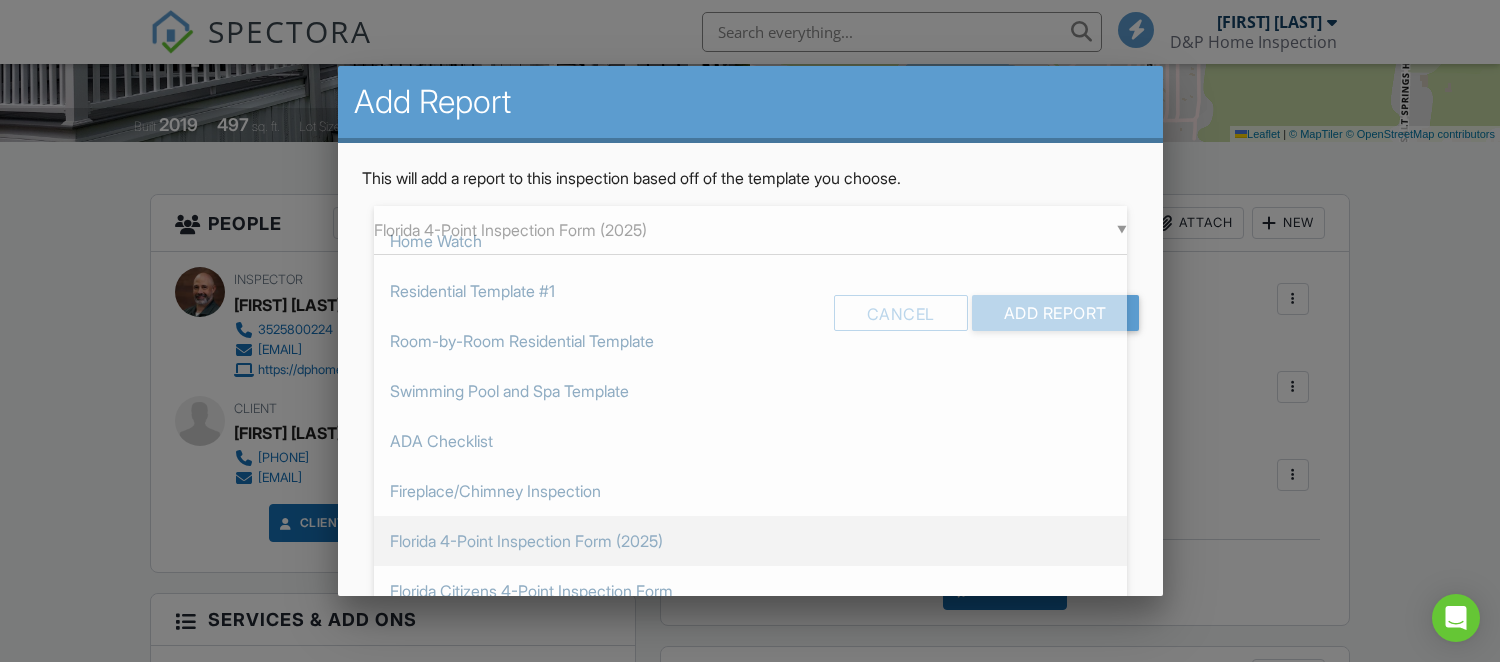 scroll, scrollTop: 500, scrollLeft: 0, axis: vertical 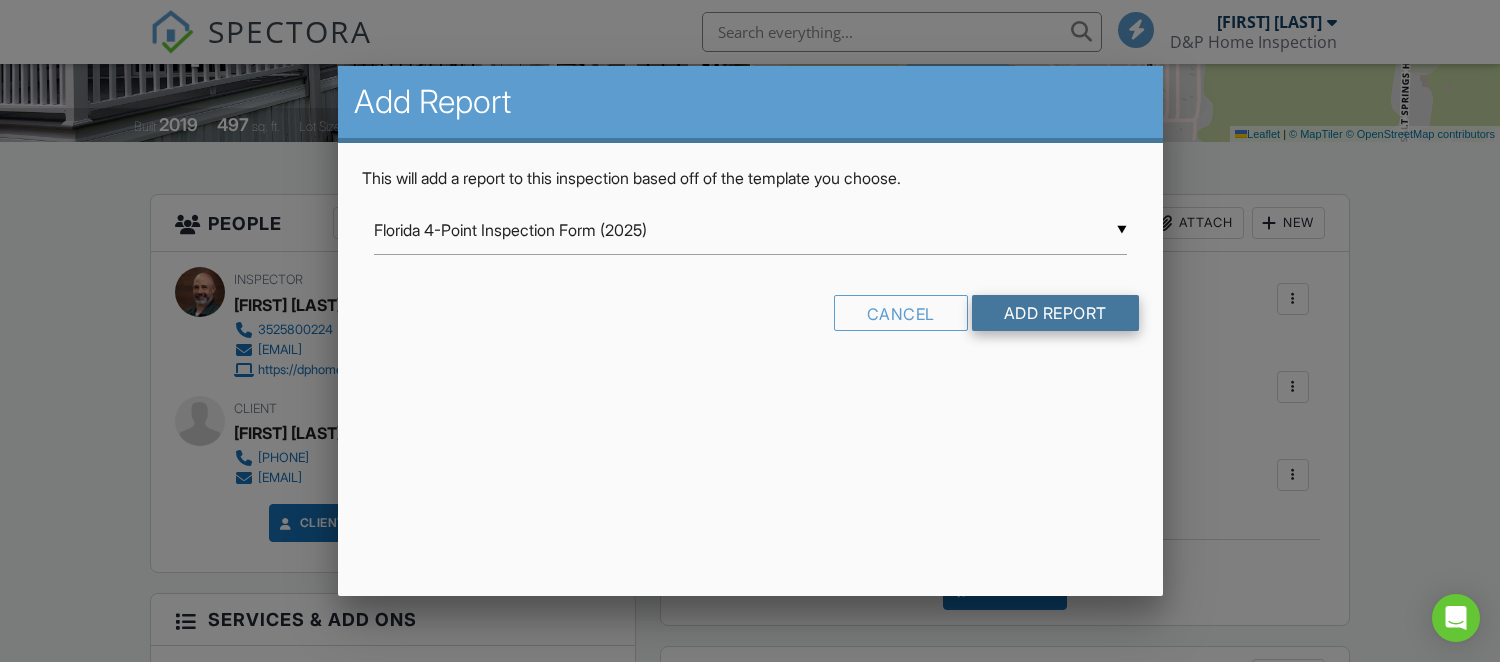 click on "Add Report" at bounding box center (1055, 313) 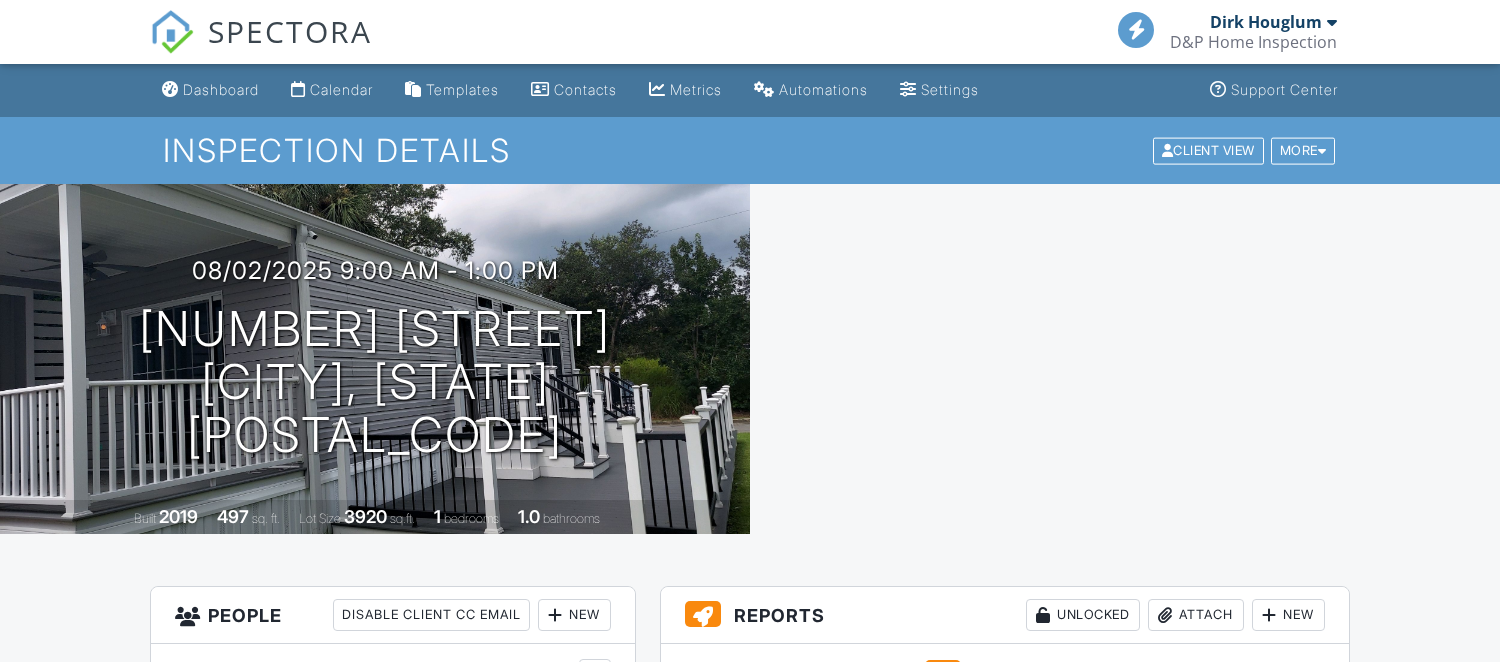scroll, scrollTop: 0, scrollLeft: 0, axis: both 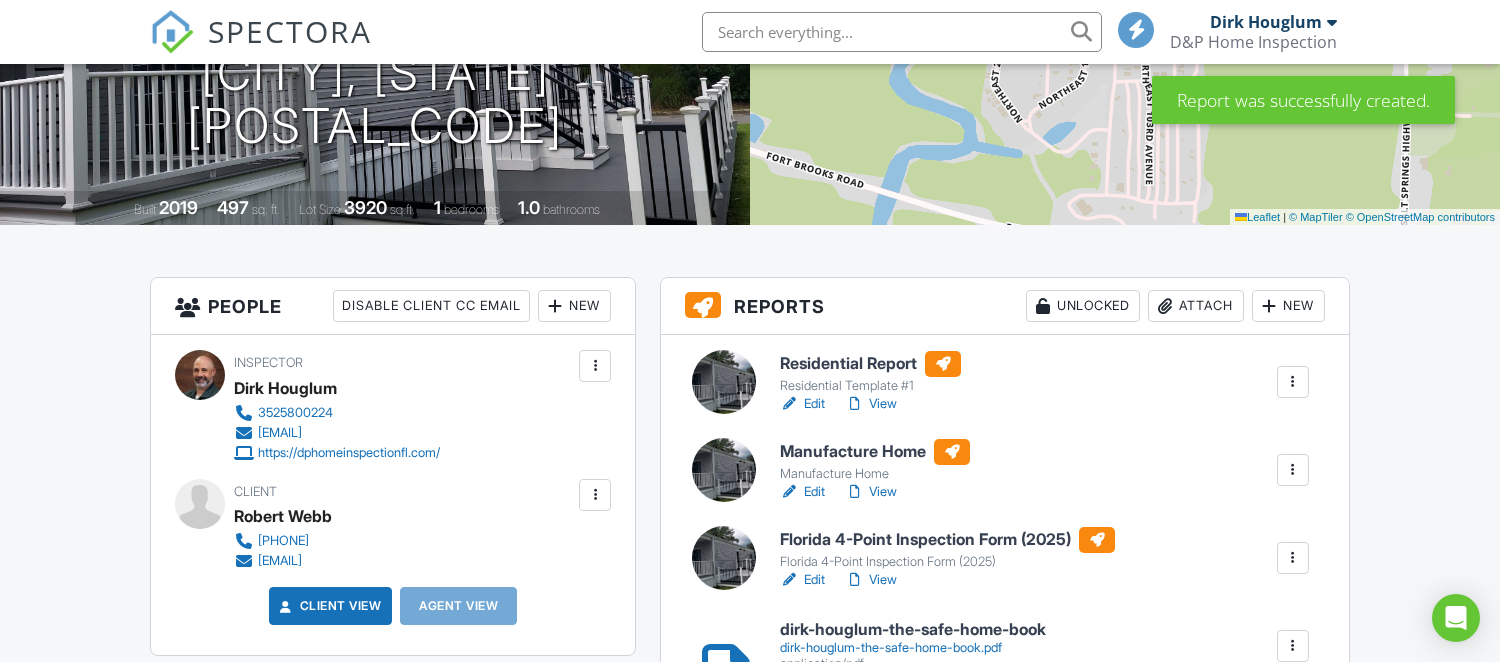 click on "Edit" at bounding box center [802, 492] 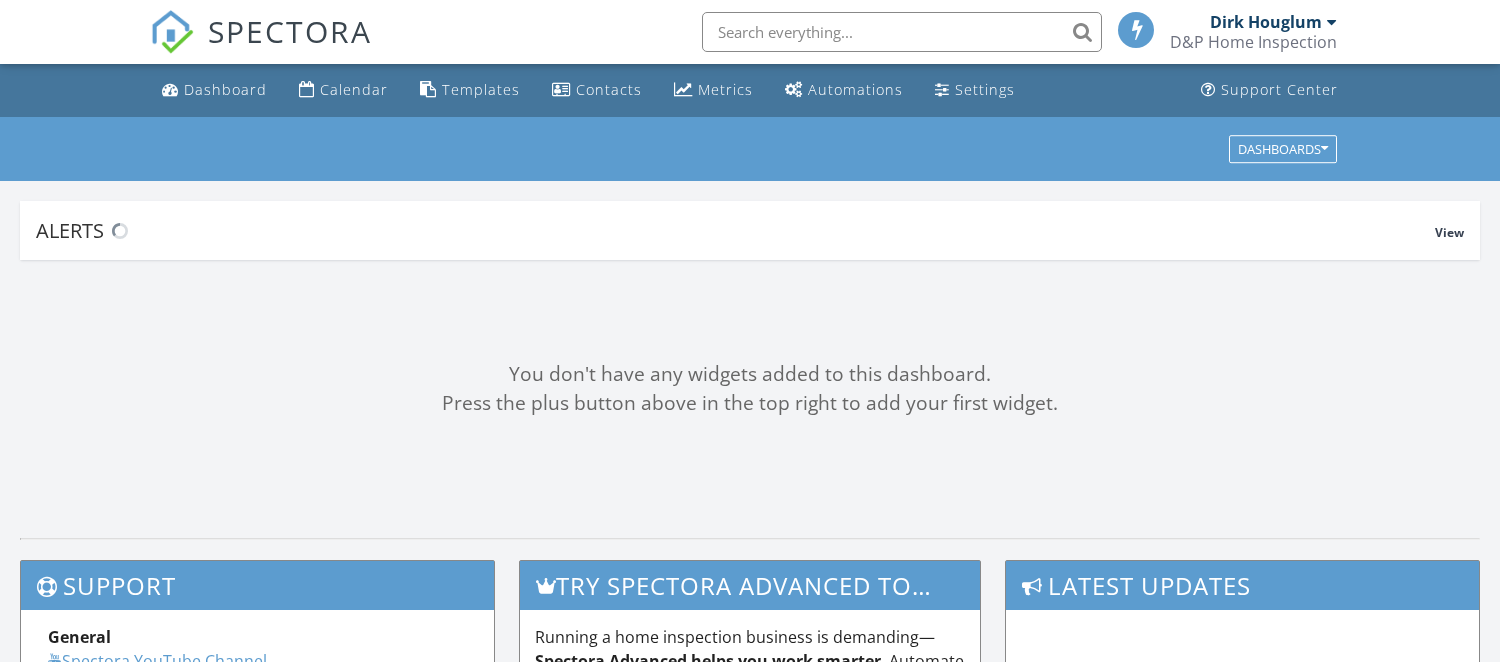 scroll, scrollTop: 0, scrollLeft: 0, axis: both 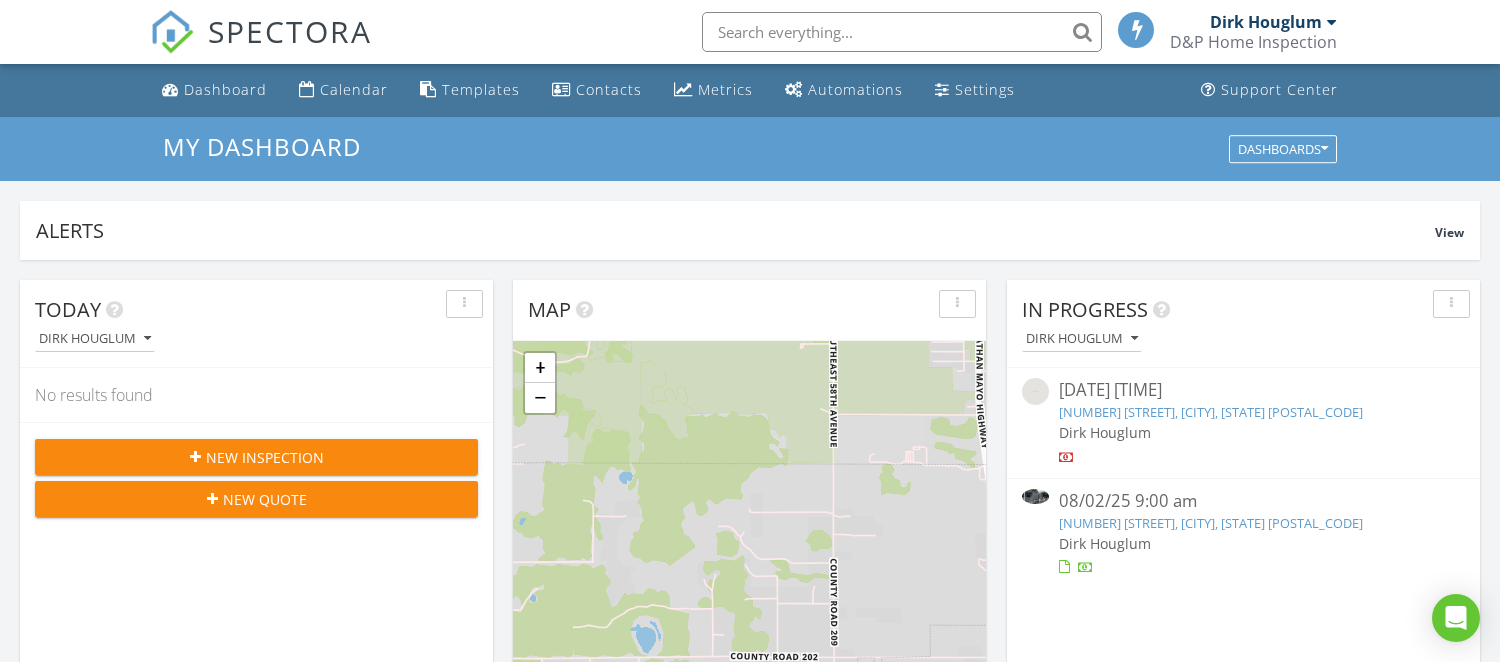 click on "3067 NE 102nd Ave Rd, Silver Springs, FL 34488" at bounding box center [1211, 523] 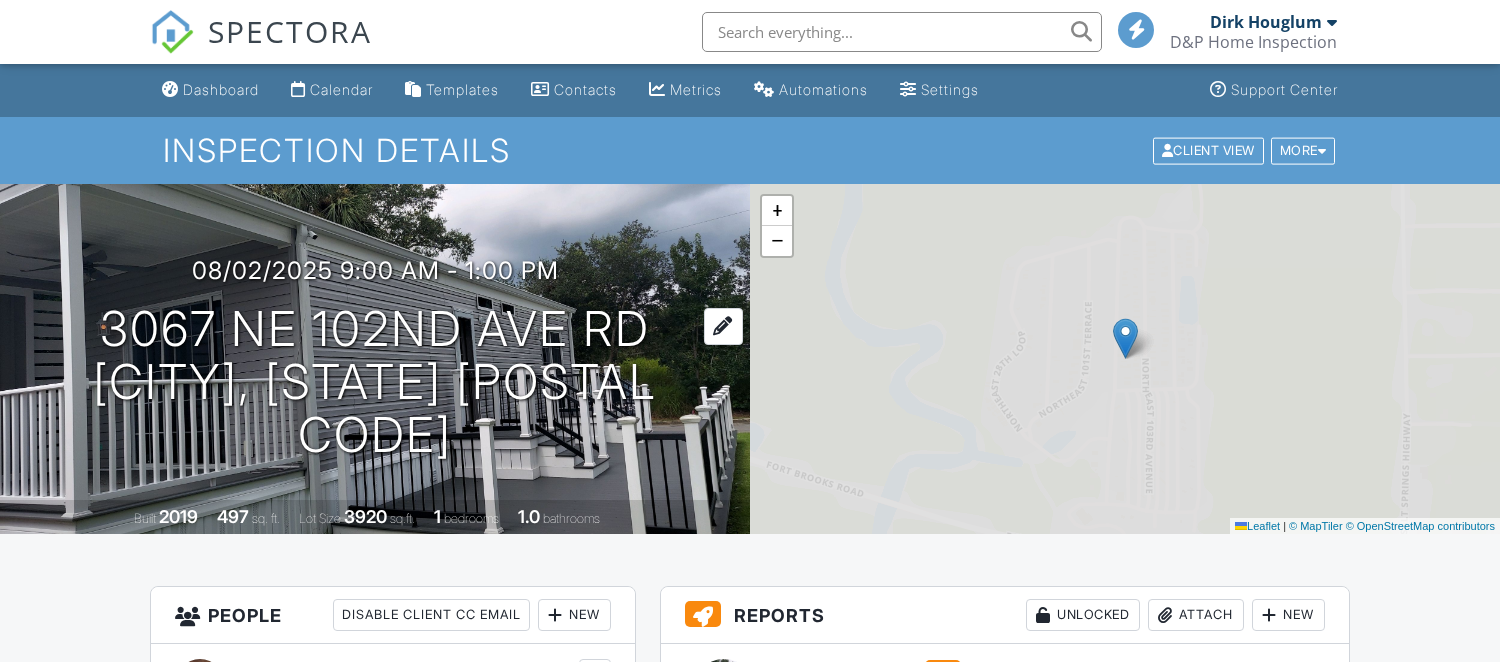 scroll, scrollTop: 0, scrollLeft: 0, axis: both 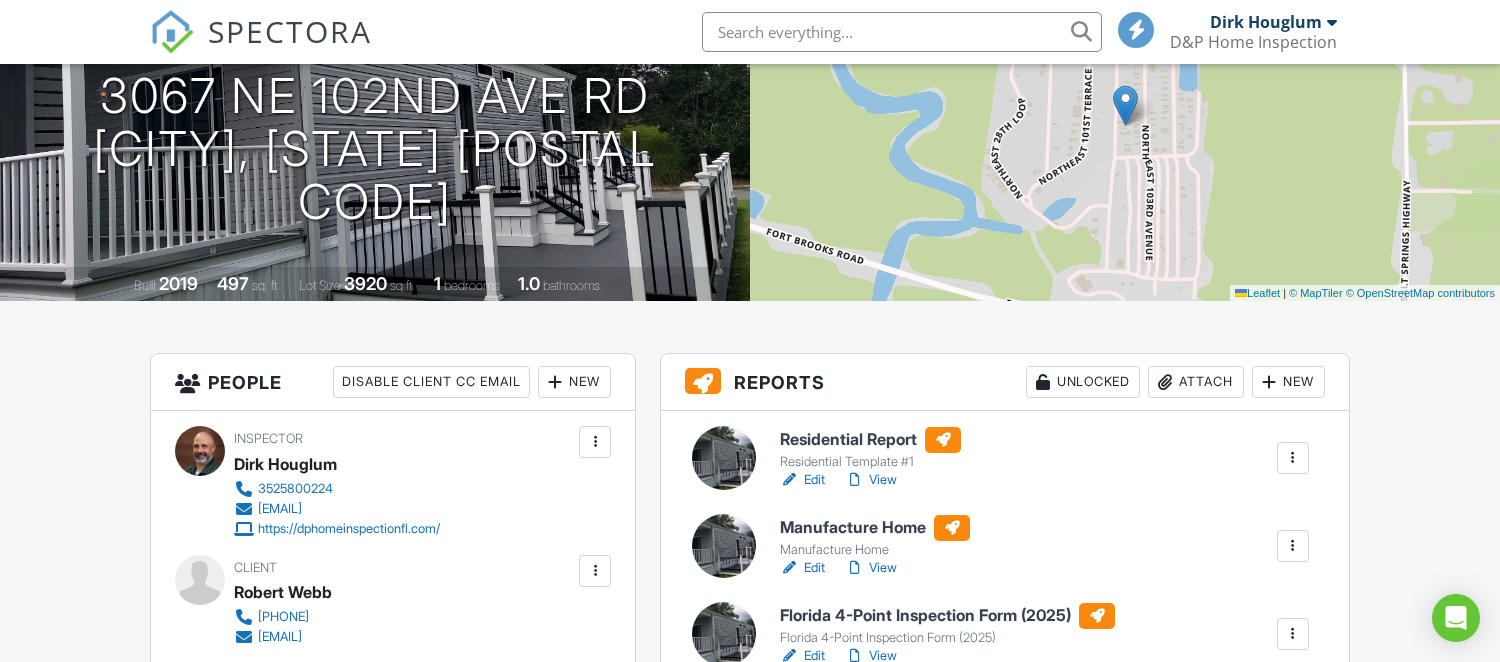 click on "Edit" at bounding box center [802, 480] 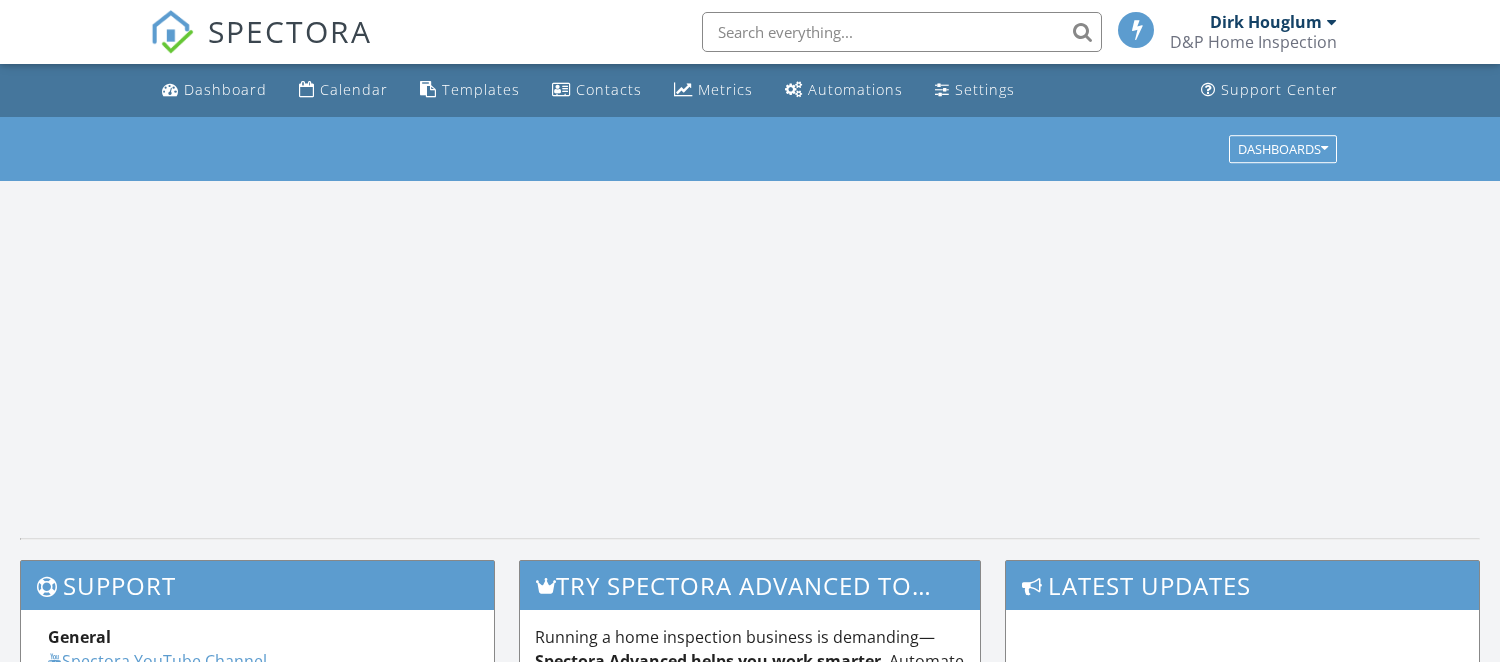 scroll, scrollTop: 0, scrollLeft: 0, axis: both 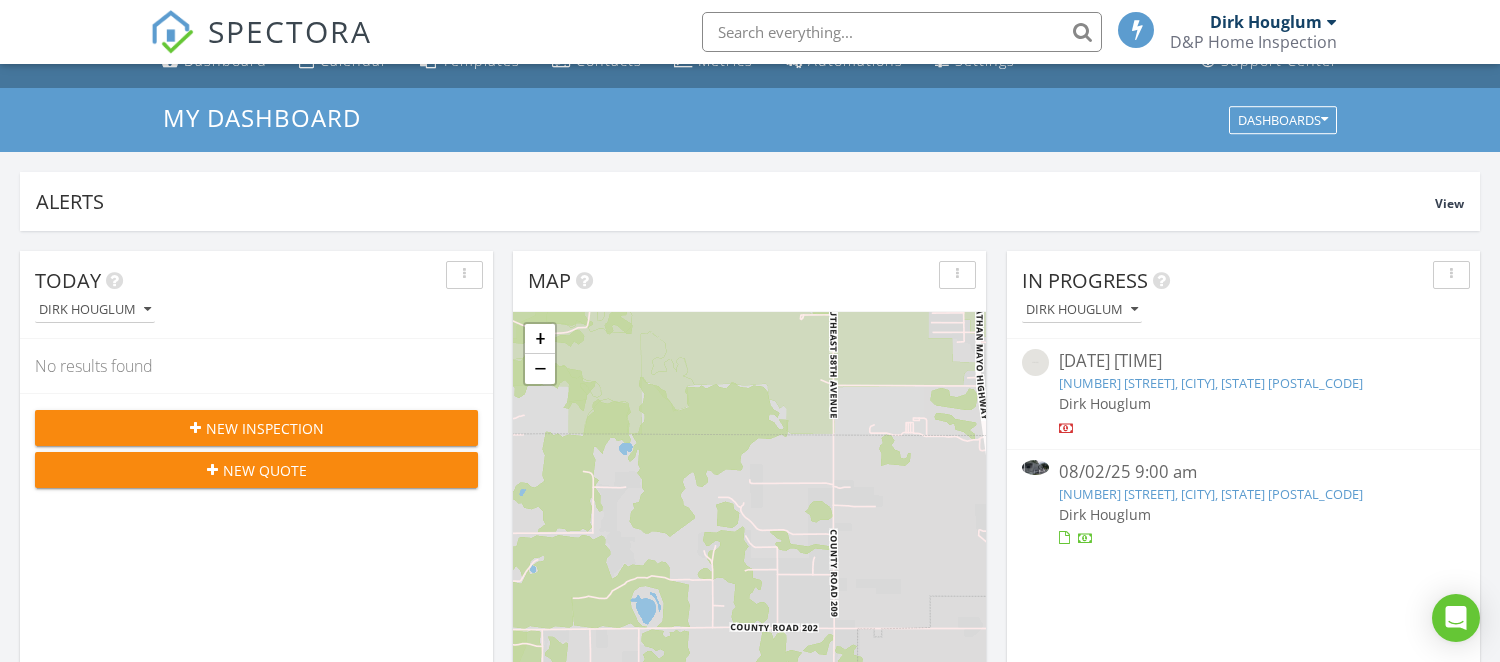click on "[NUMBER] [STREET], [CITY], [STATE] [POSTAL_CODE]" at bounding box center (1211, 494) 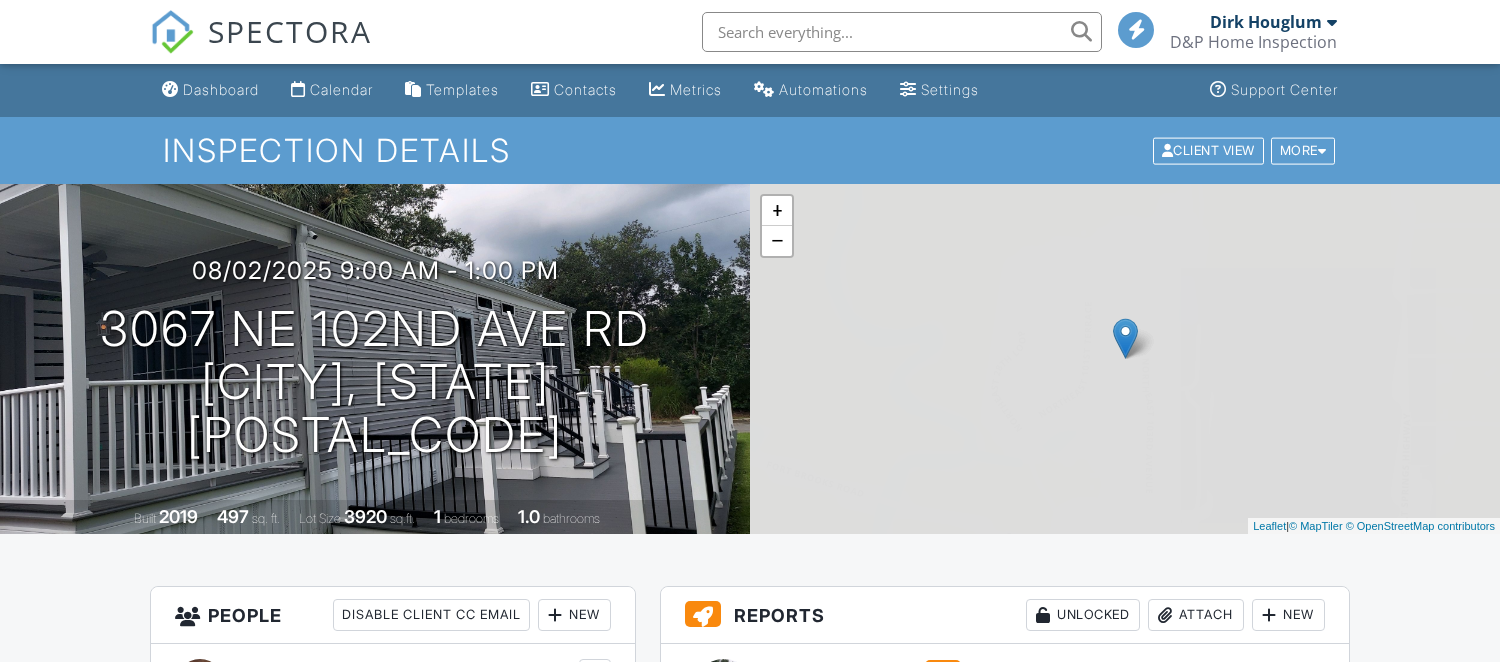 scroll, scrollTop: 0, scrollLeft: 0, axis: both 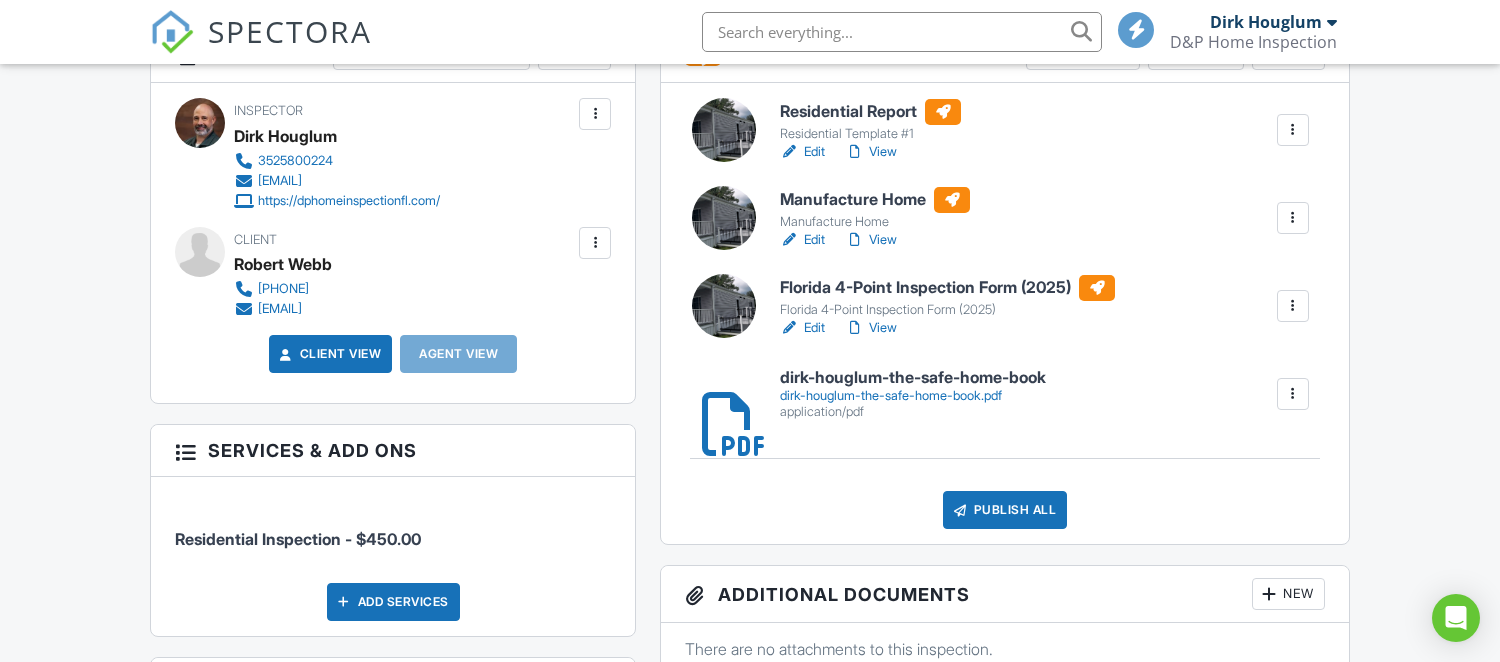 click on "Edit" at bounding box center [802, 328] 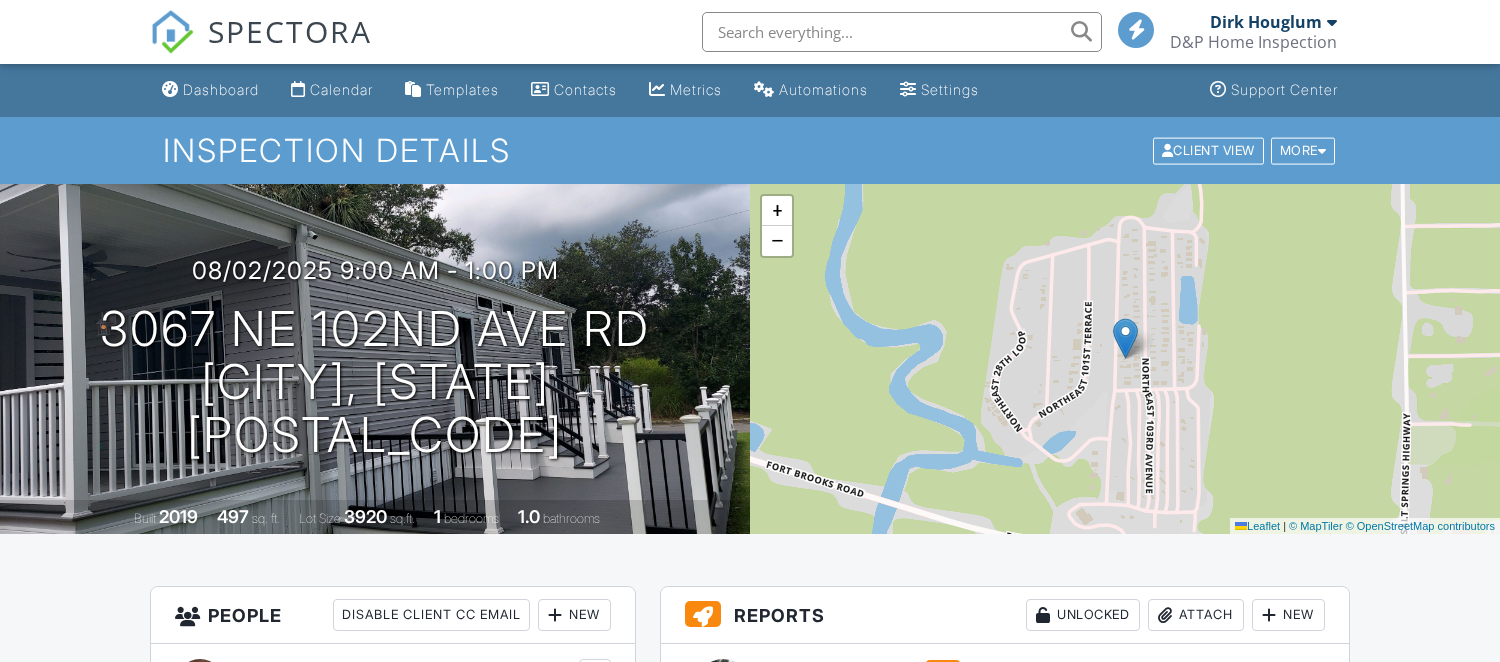 scroll, scrollTop: 0, scrollLeft: 0, axis: both 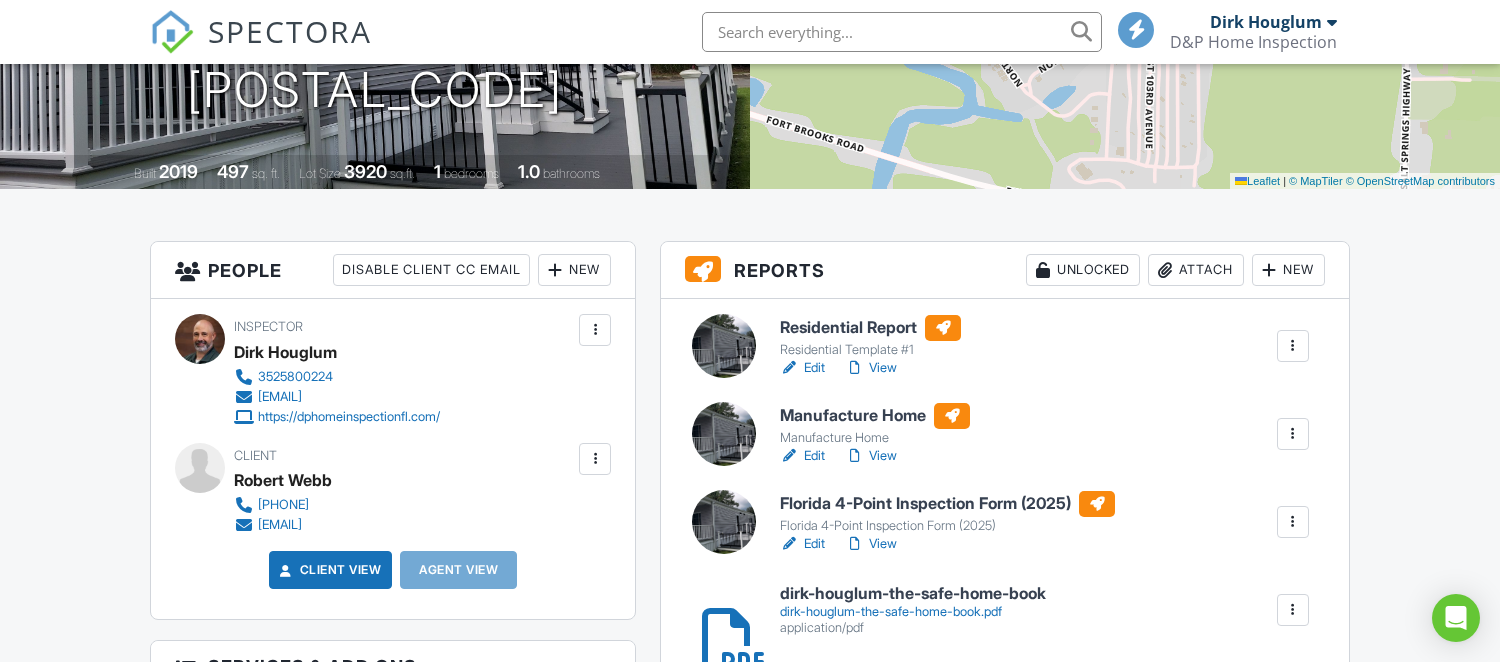 click on "Residential Report" at bounding box center (870, 328) 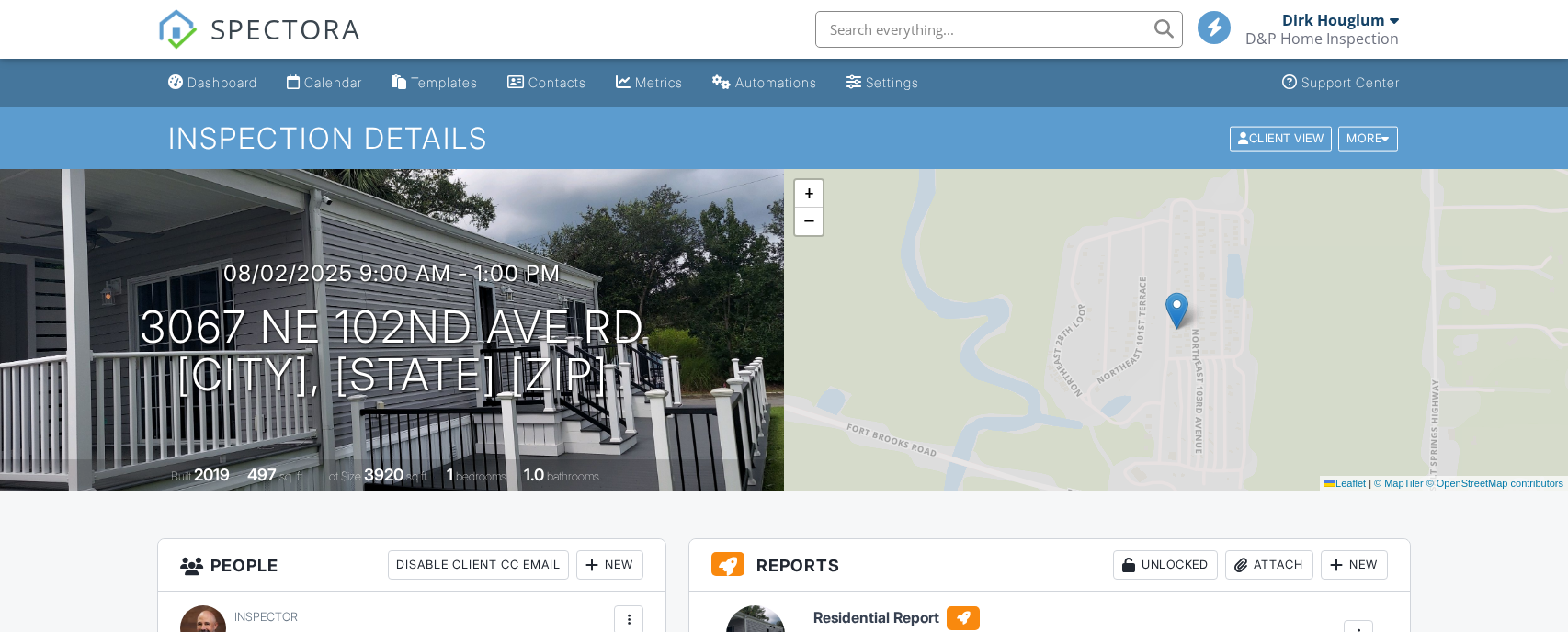 scroll, scrollTop: 0, scrollLeft: 0, axis: both 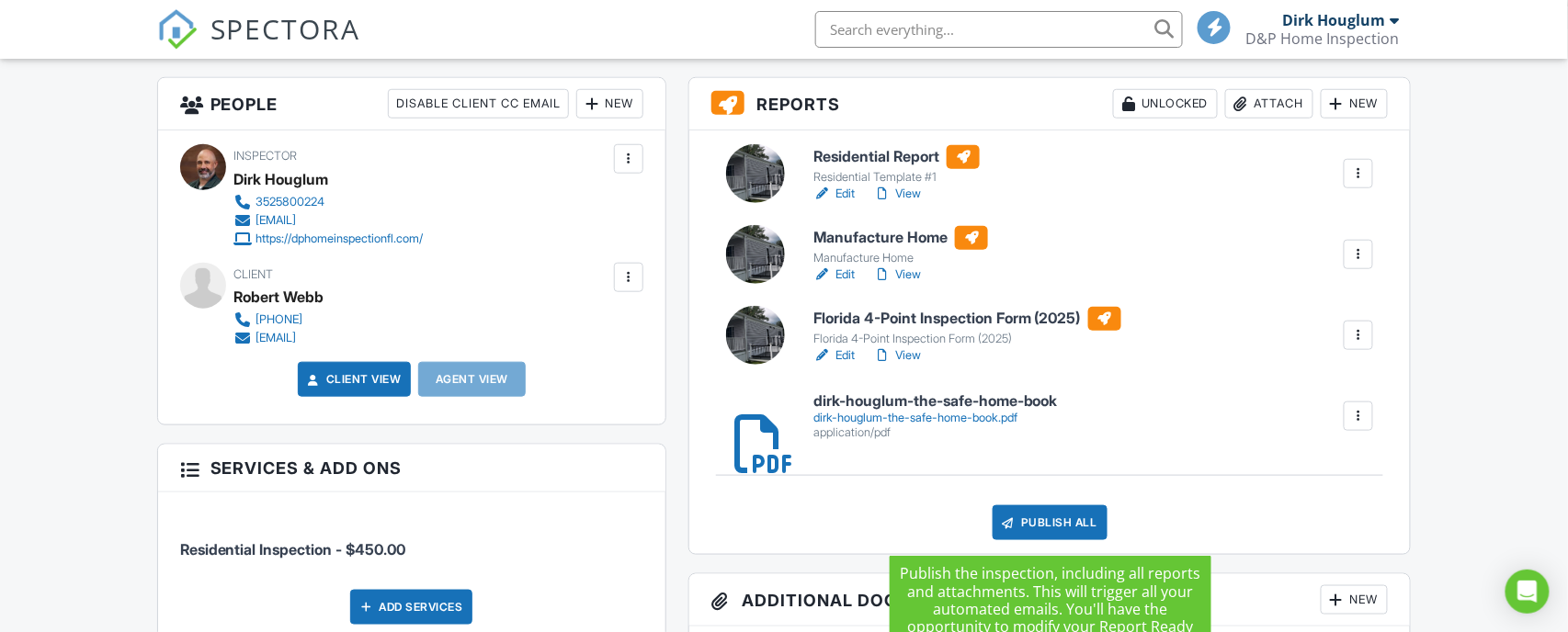 click on "Publish All" at bounding box center (1050, 523) 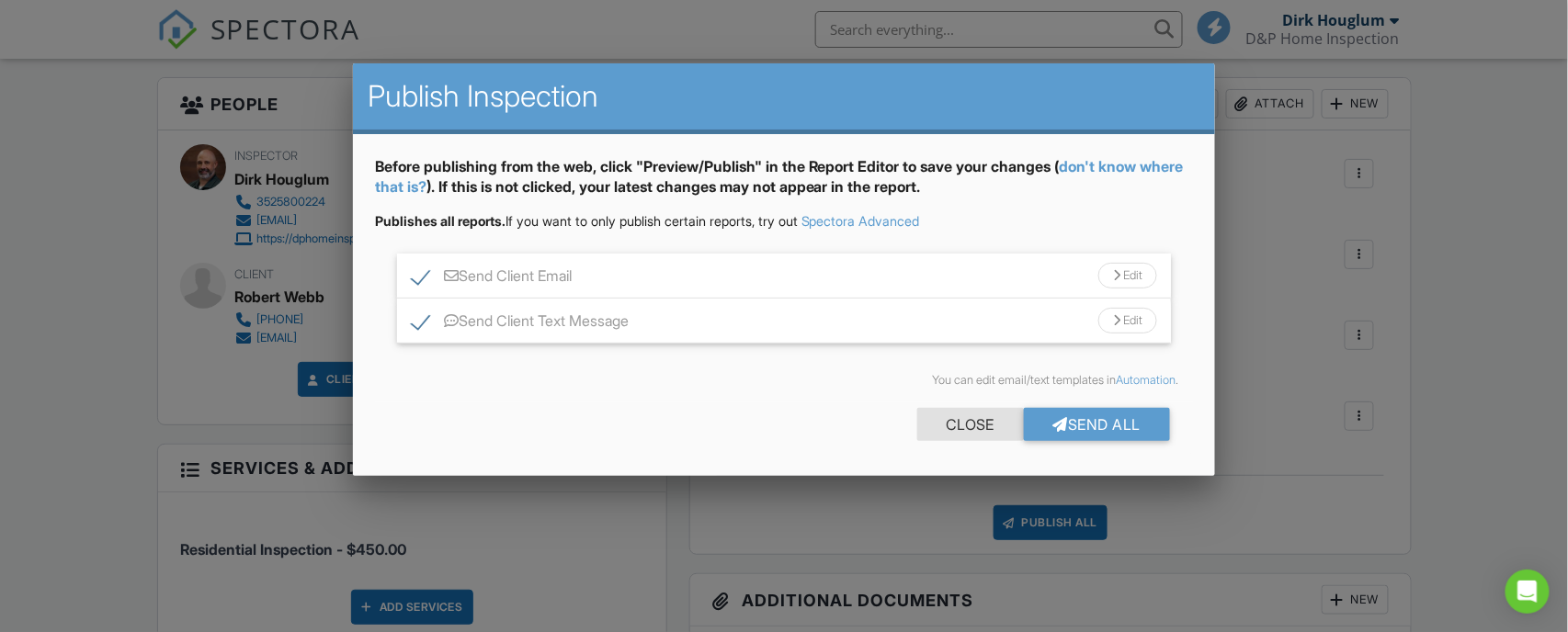 click on "Close" at bounding box center [971, 424] 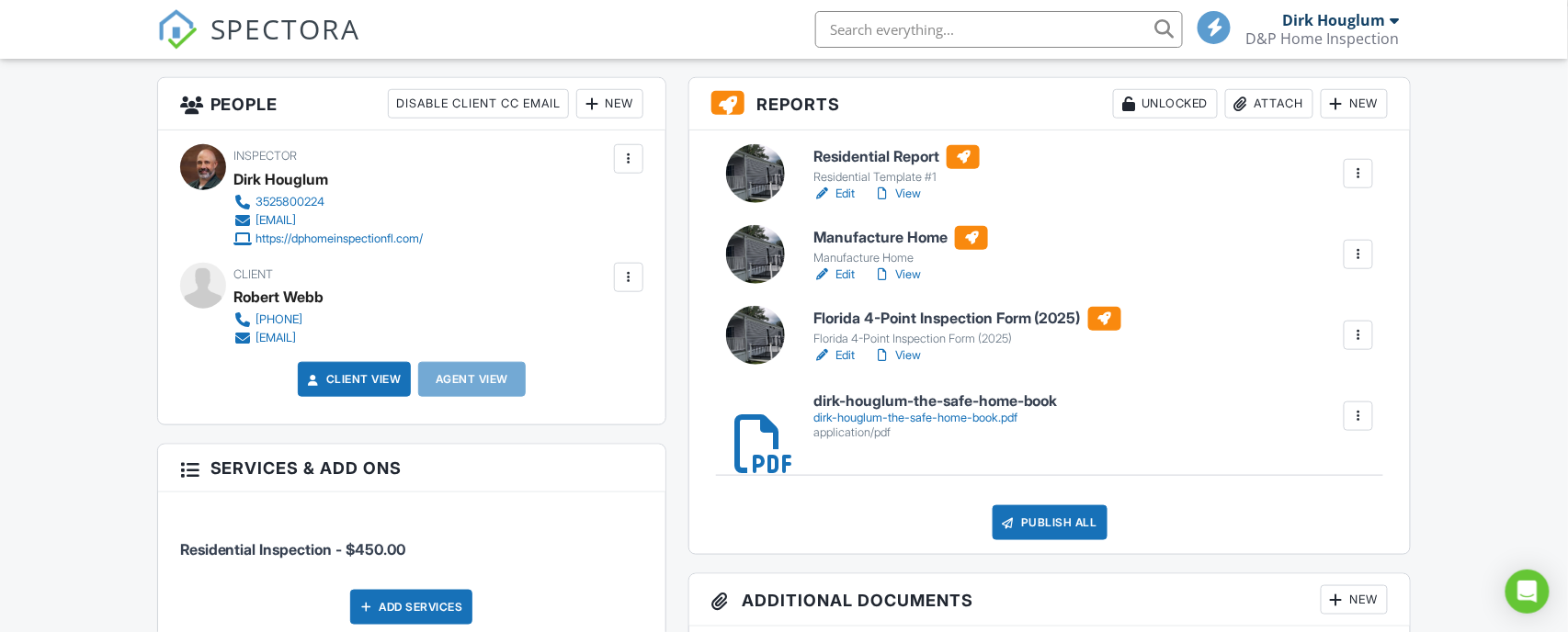 drag, startPoint x: 418, startPoint y: 340, endPoint x: 264, endPoint y: 341, distance: 154.00325 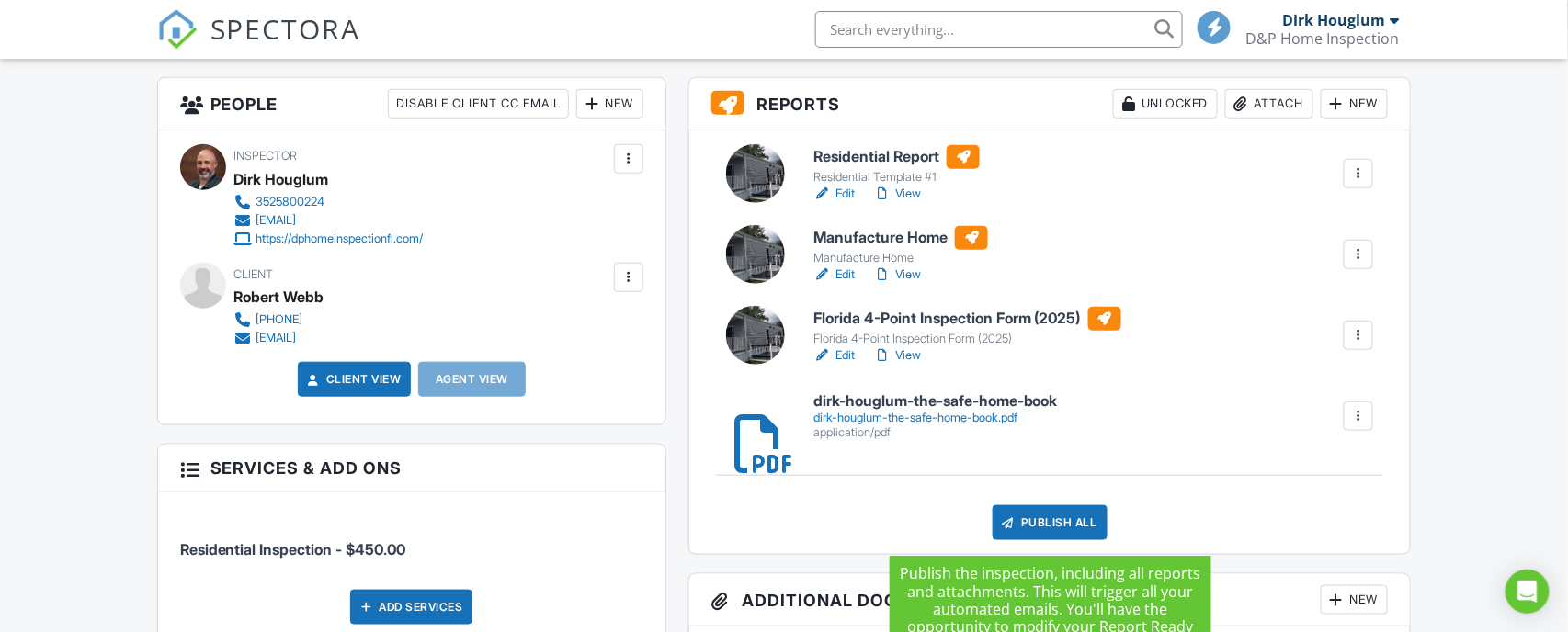 click on "Publish All" at bounding box center (1050, 523) 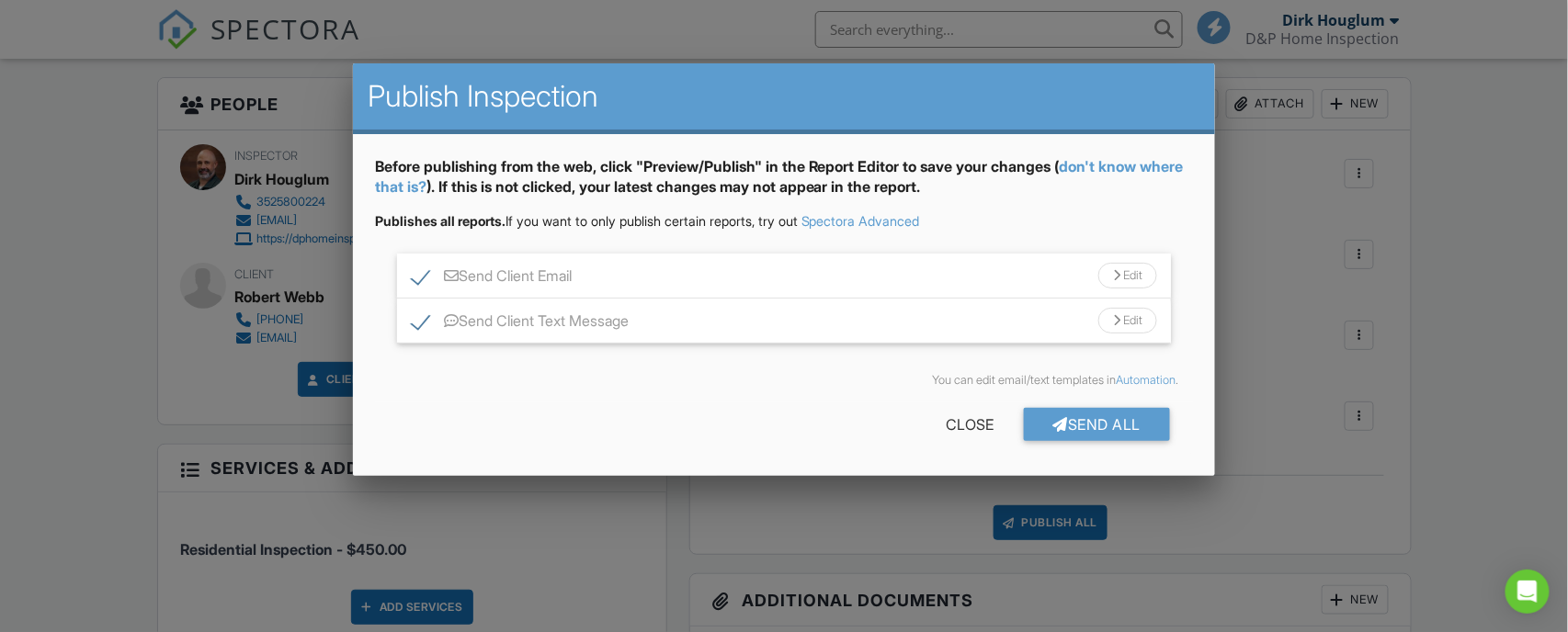 click at bounding box center (784, 303) 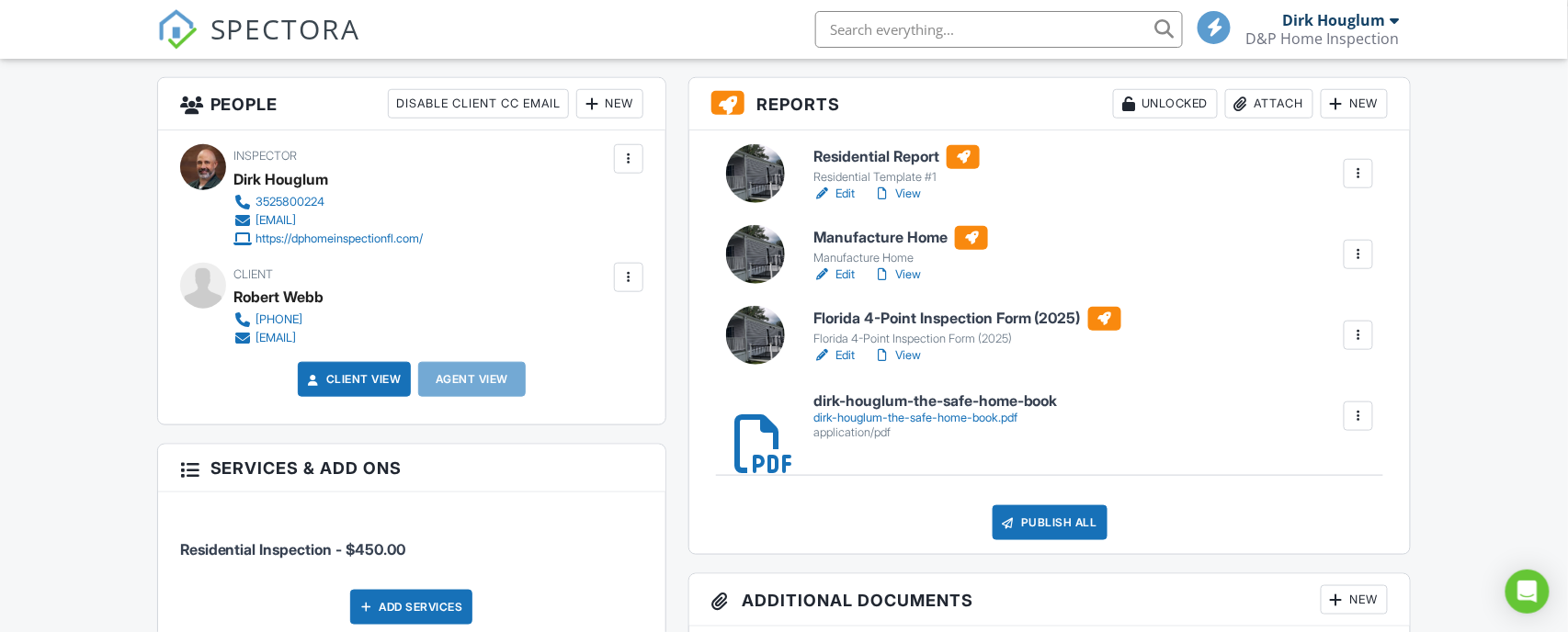 click on "View" at bounding box center (897, 194) 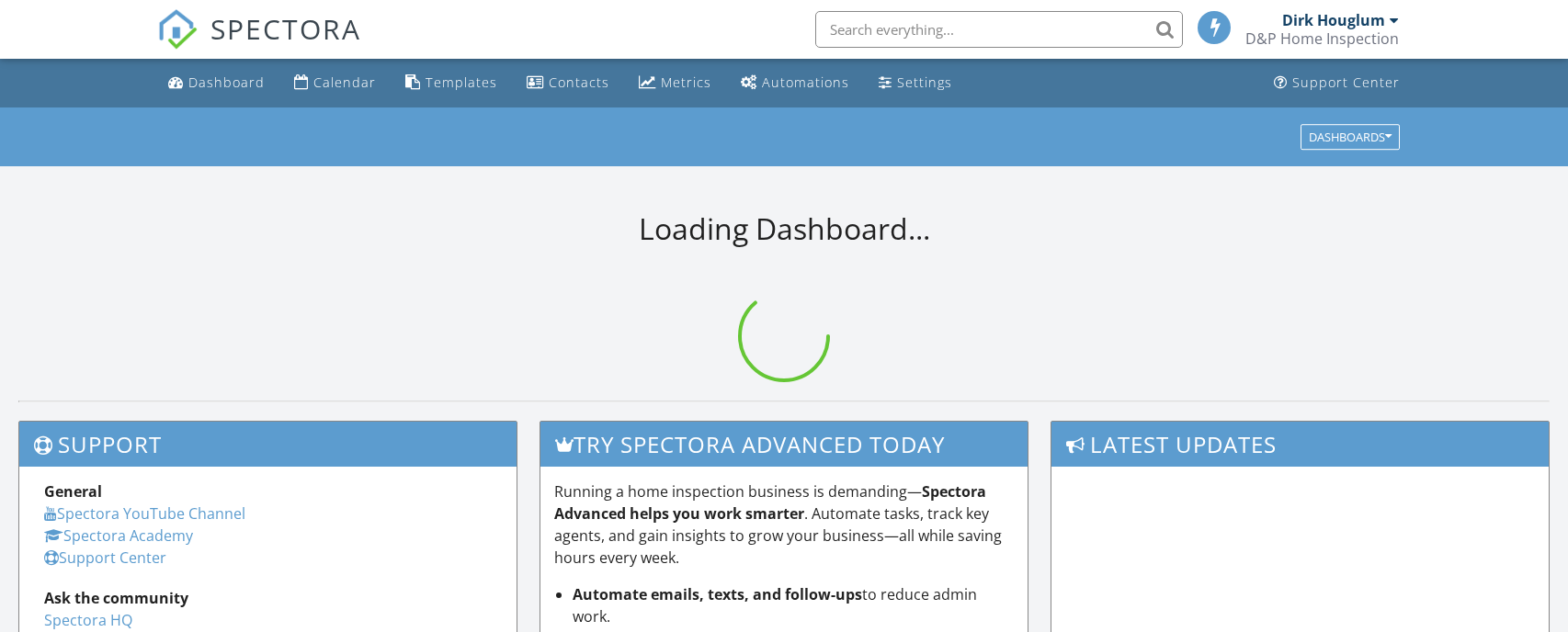 scroll, scrollTop: 0, scrollLeft: 0, axis: both 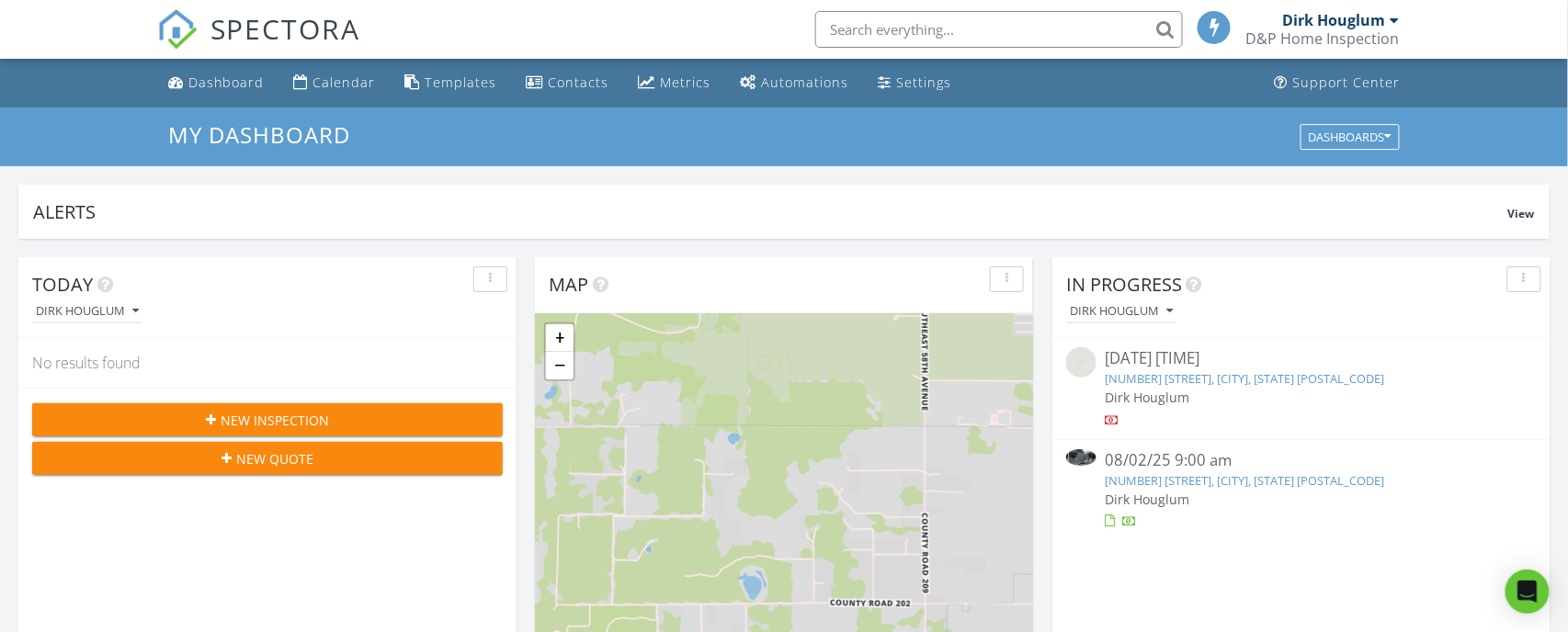 click on "[NUMBER] [STREET], [CITY], [STATE] [POSTAL_CODE]" at bounding box center (1245, 480) 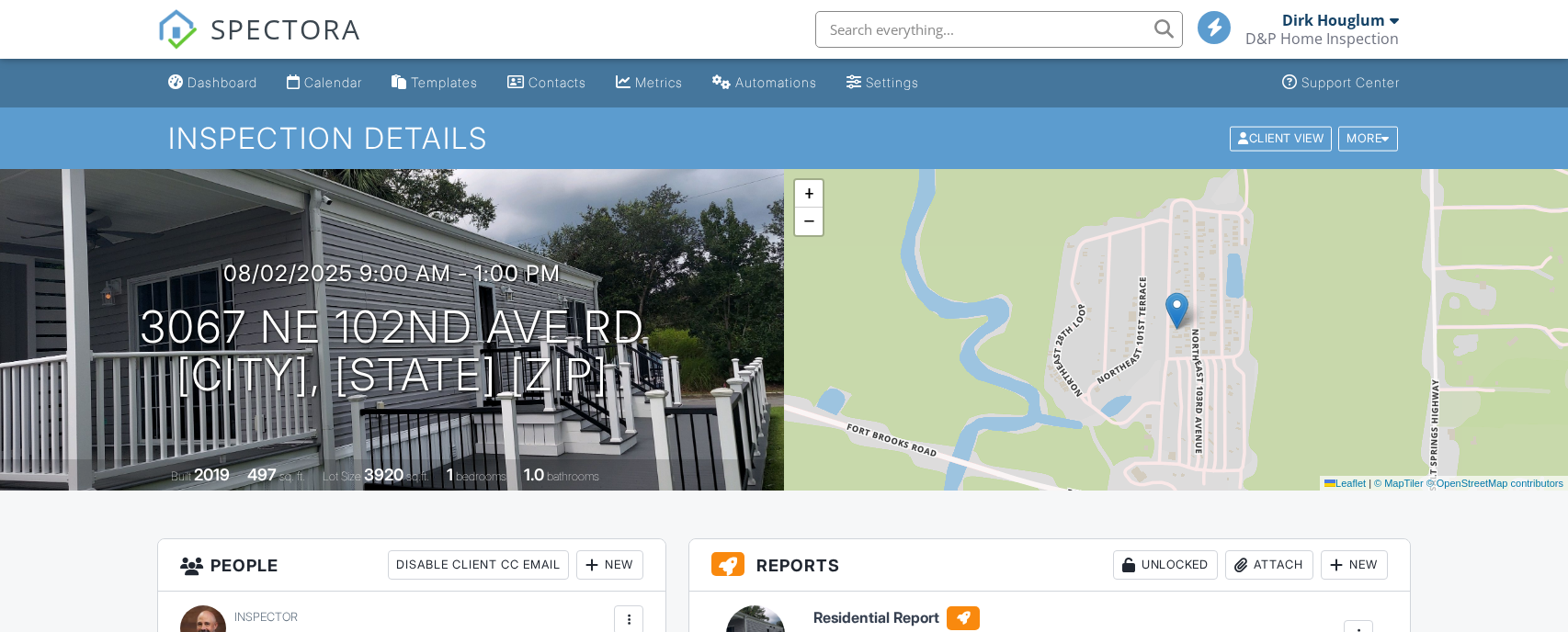 scroll, scrollTop: 0, scrollLeft: 0, axis: both 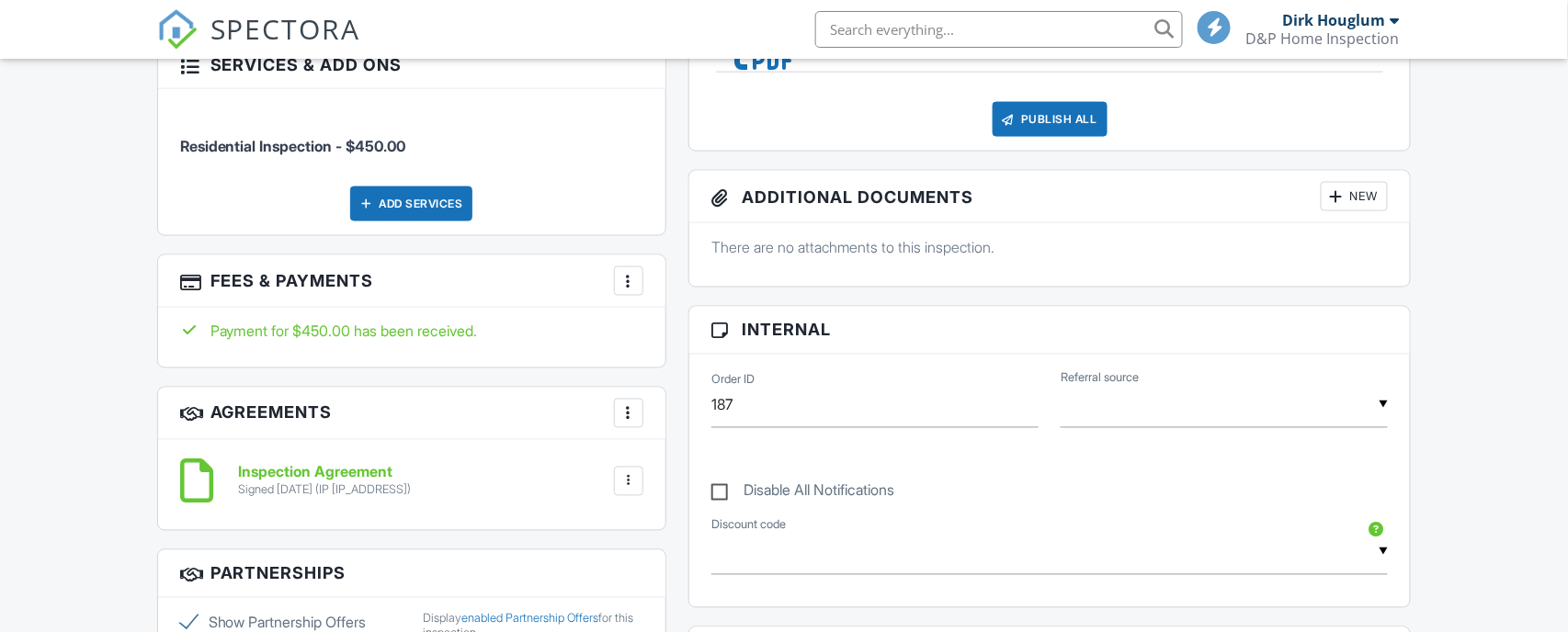click on "Publish All" at bounding box center (1050, 119) 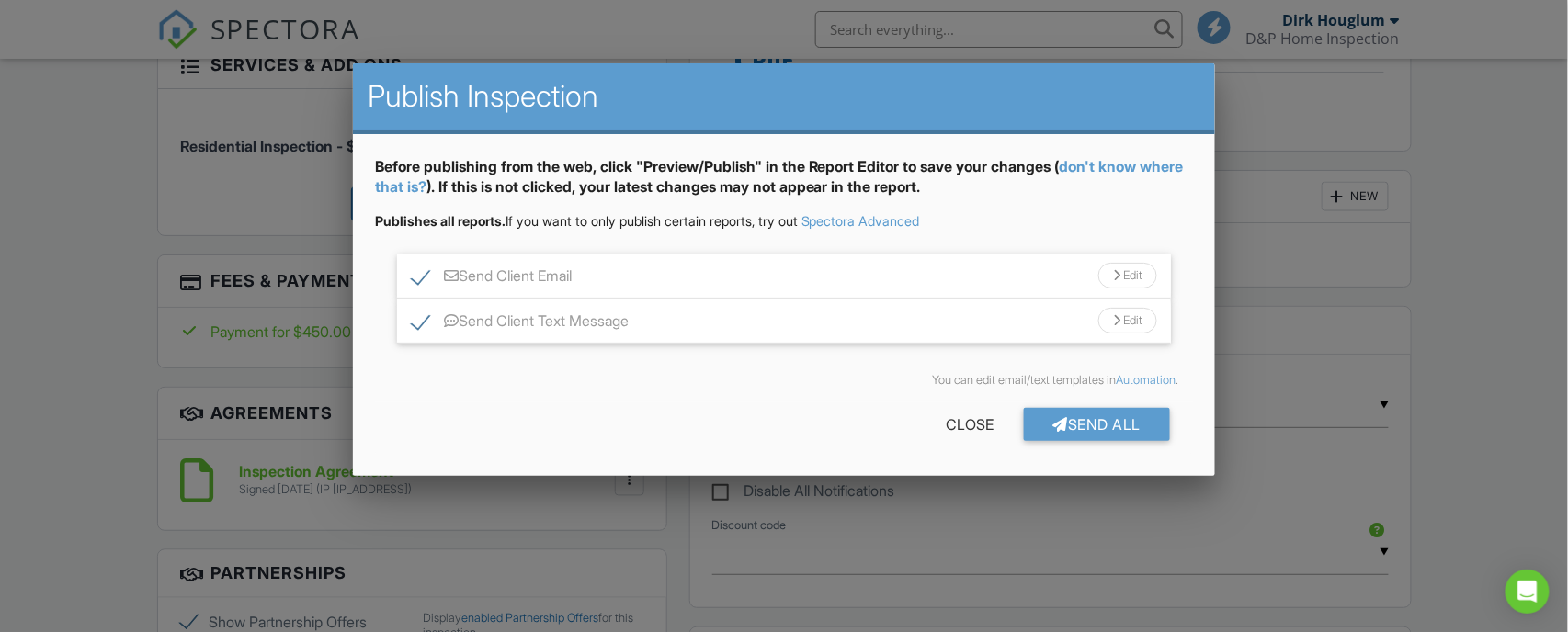 click at bounding box center (784, 303) 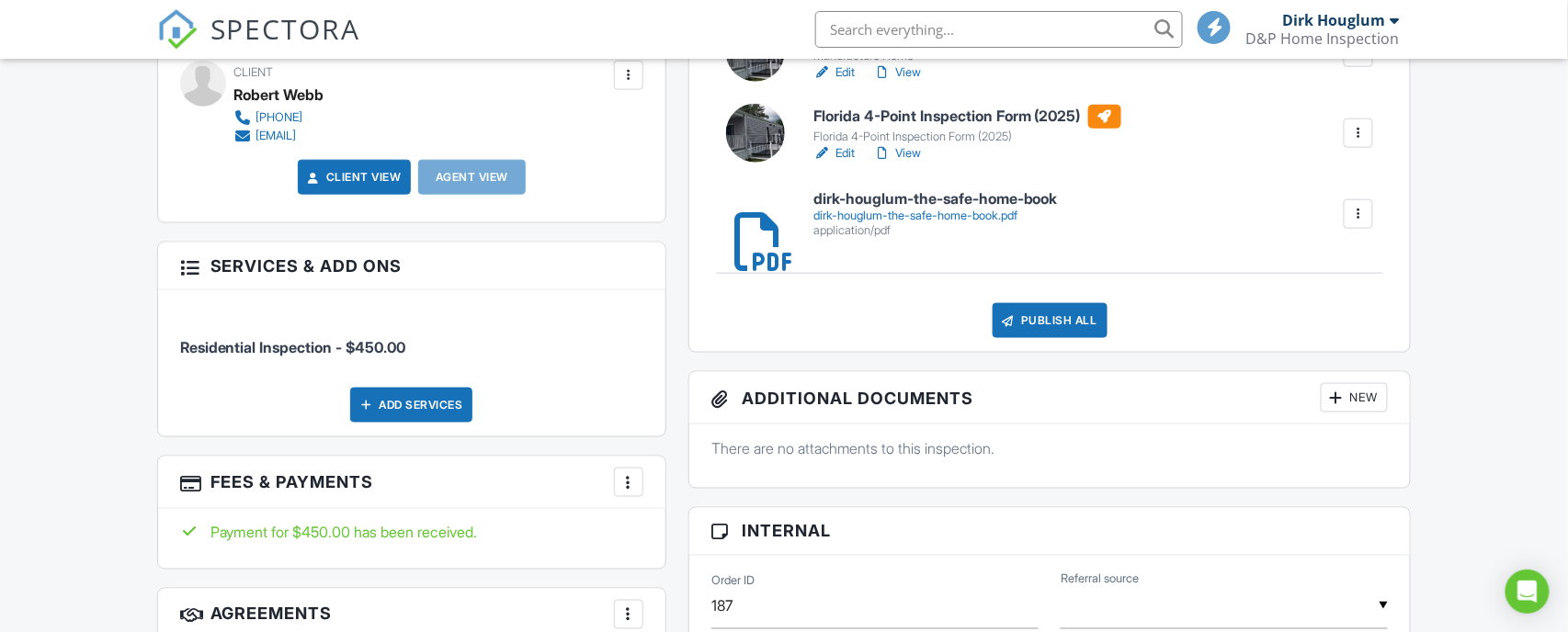 scroll, scrollTop: 640, scrollLeft: 0, axis: vertical 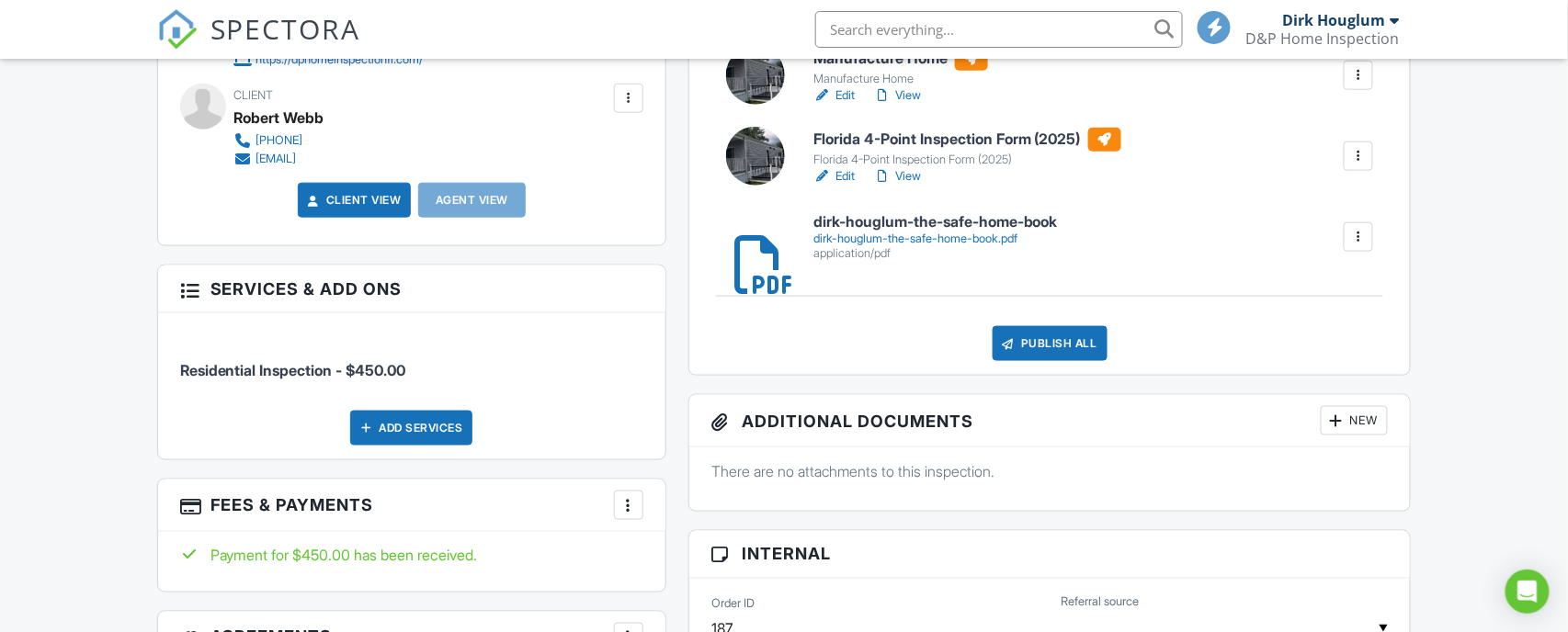 click on "View" at bounding box center [897, 96] 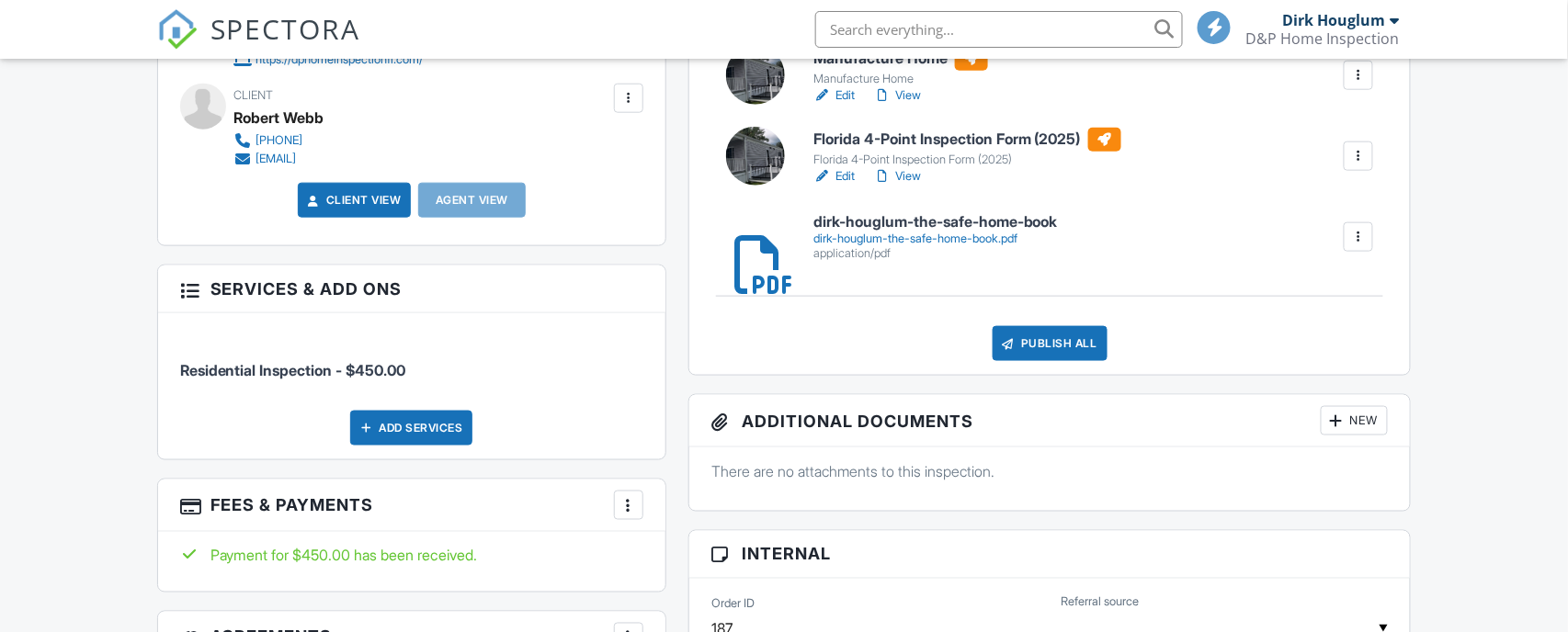 scroll, scrollTop: 640, scrollLeft: 0, axis: vertical 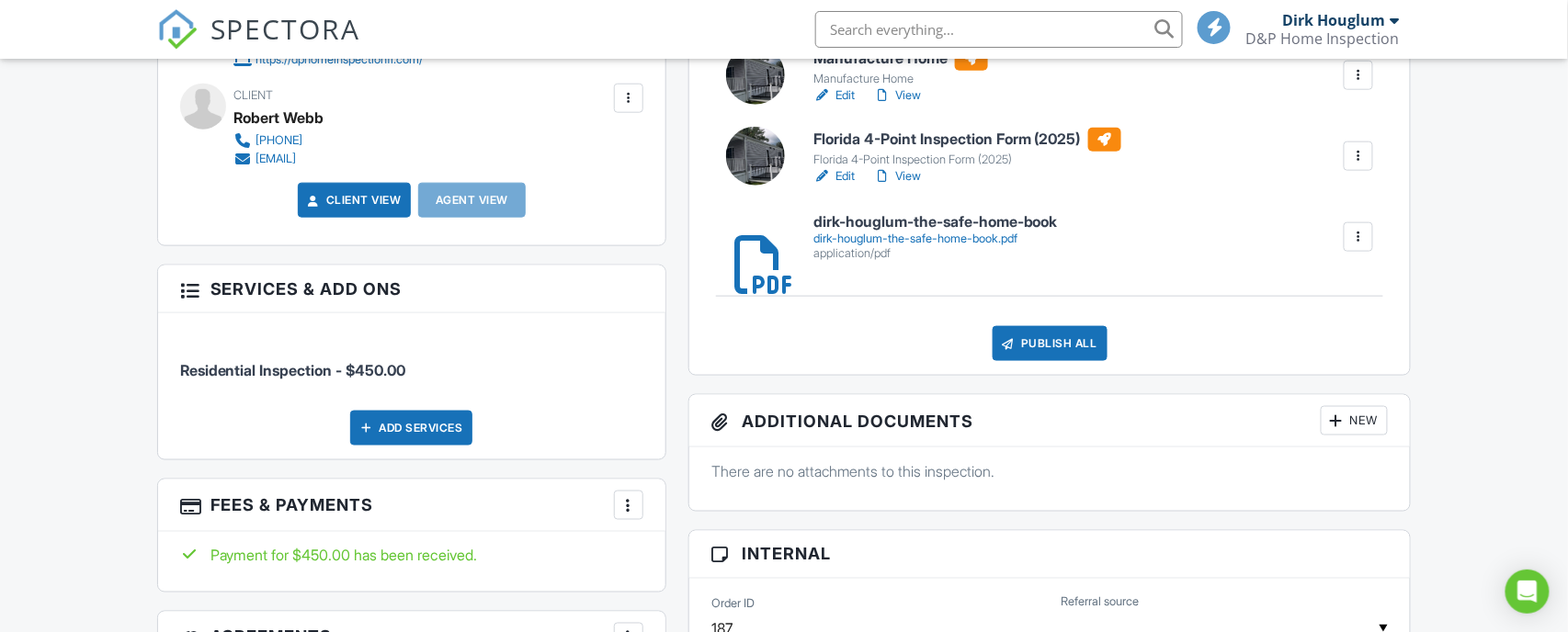 click on "Publish All" at bounding box center (1050, 344) 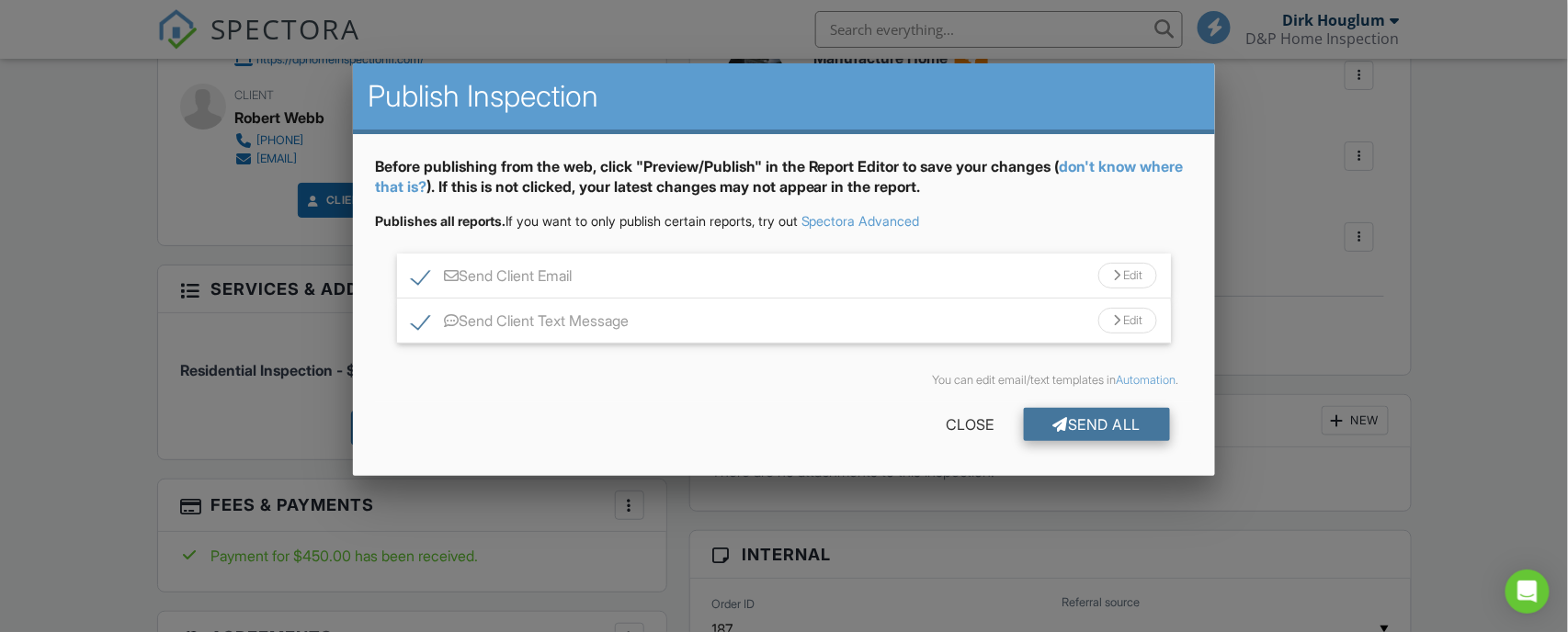 click on "Send All" at bounding box center (1097, 424) 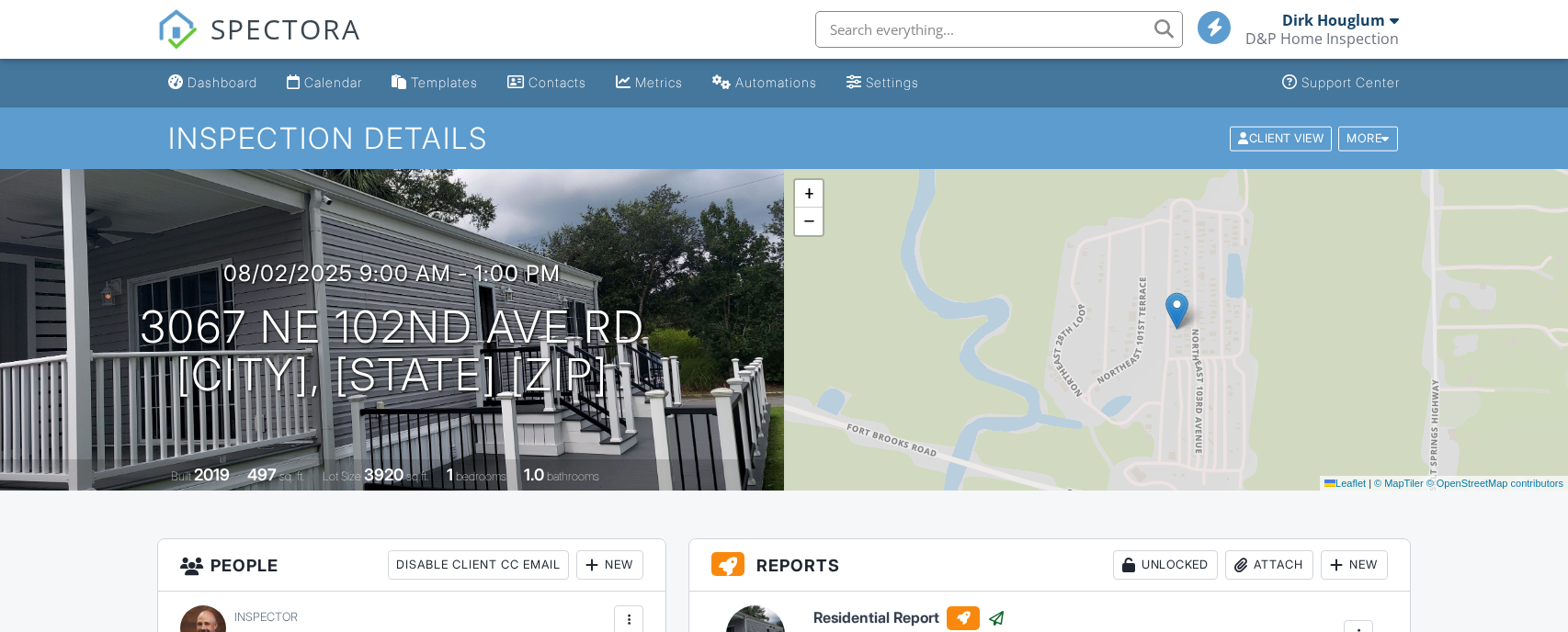 scroll, scrollTop: 640, scrollLeft: 0, axis: vertical 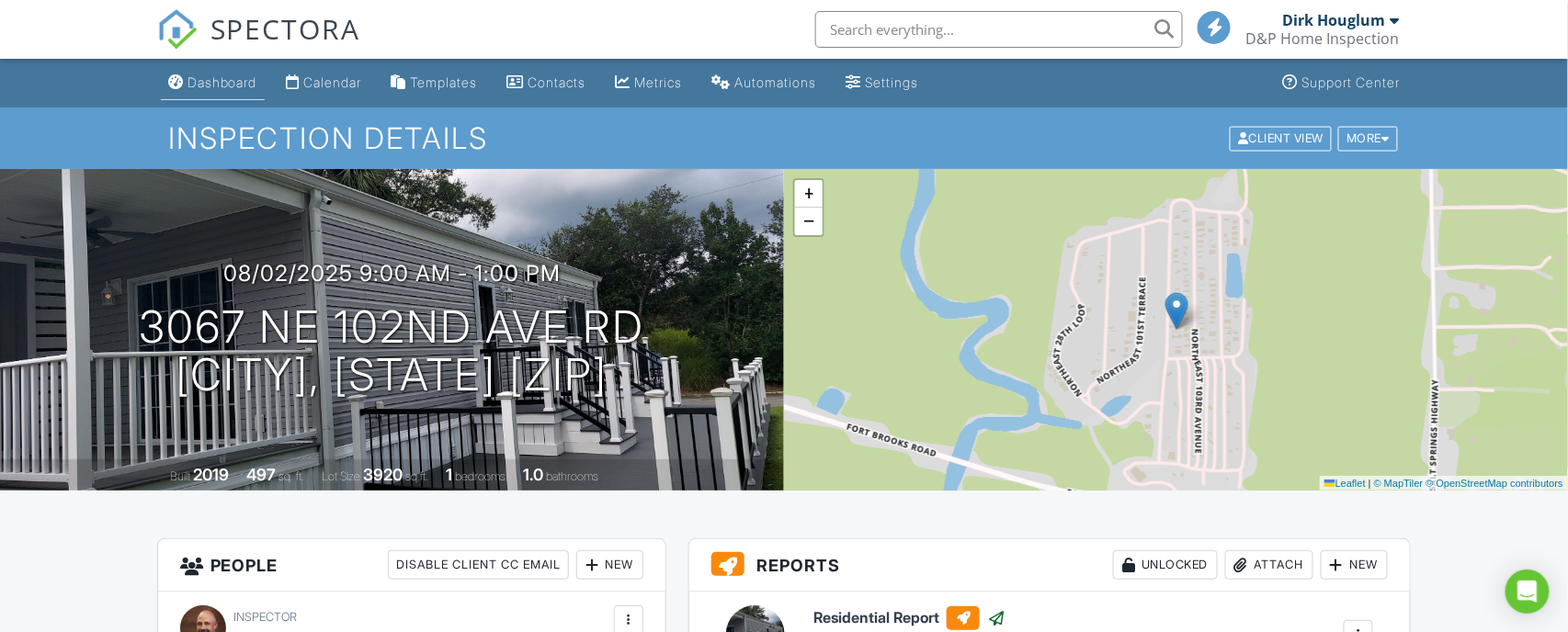 click on "Dashboard" at bounding box center [222, 82] 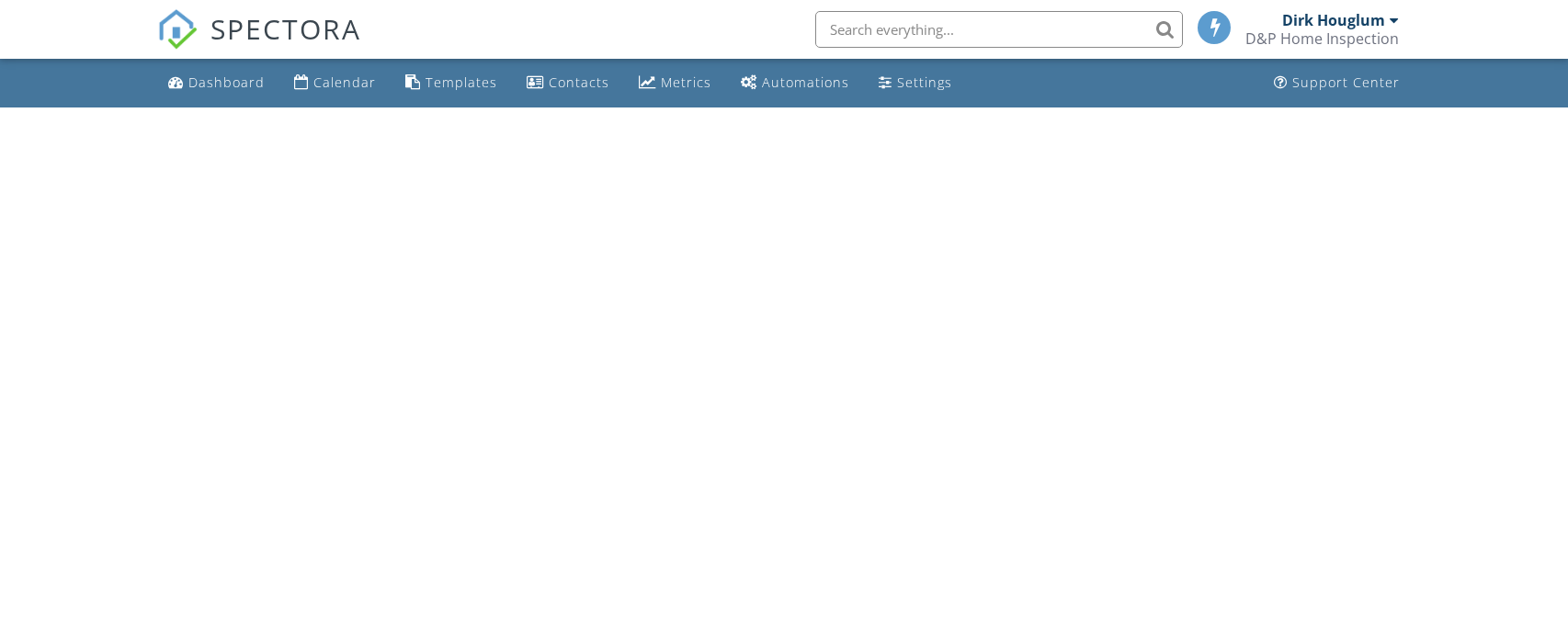 scroll, scrollTop: 0, scrollLeft: 0, axis: both 